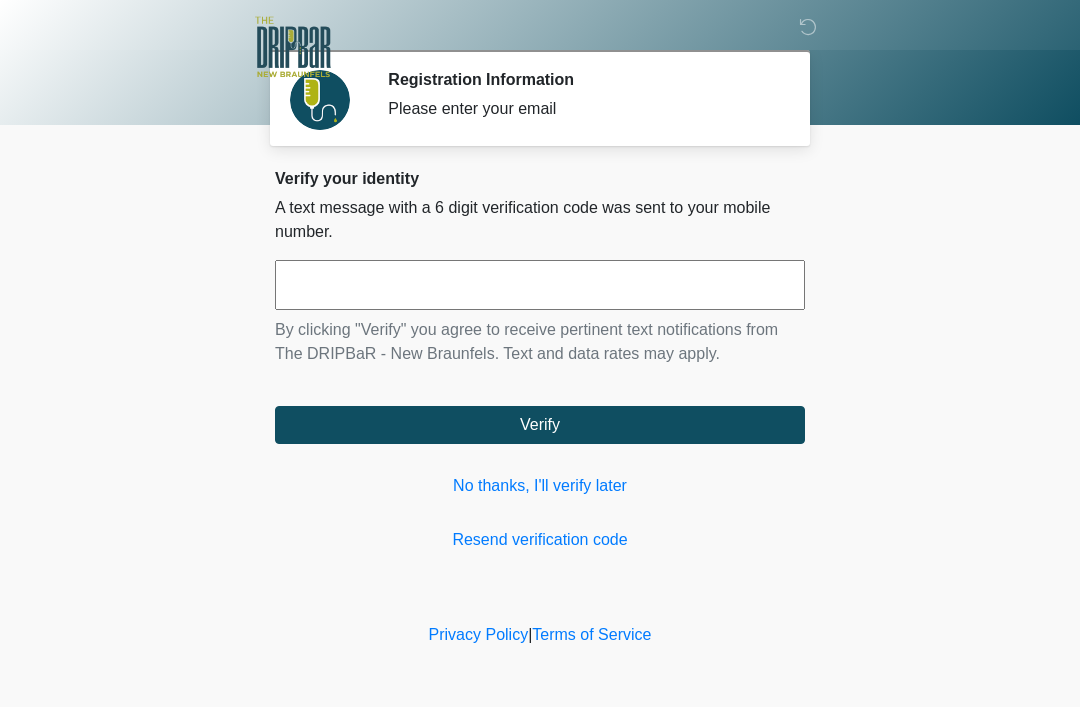 scroll, scrollTop: 0, scrollLeft: 0, axis: both 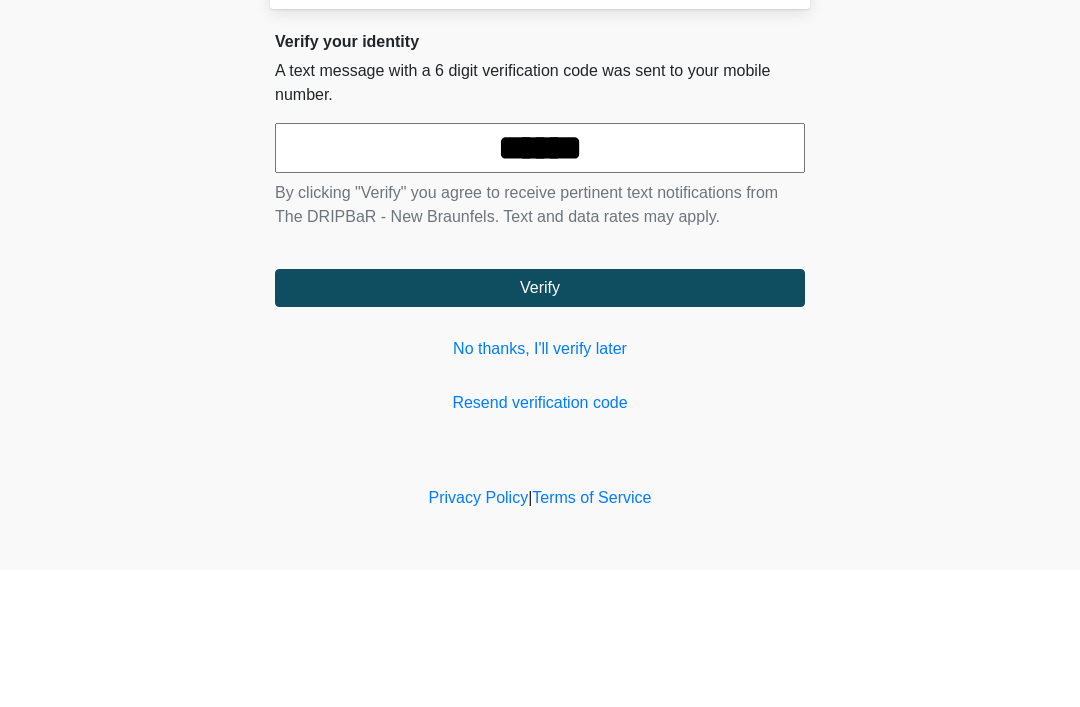 type on "******" 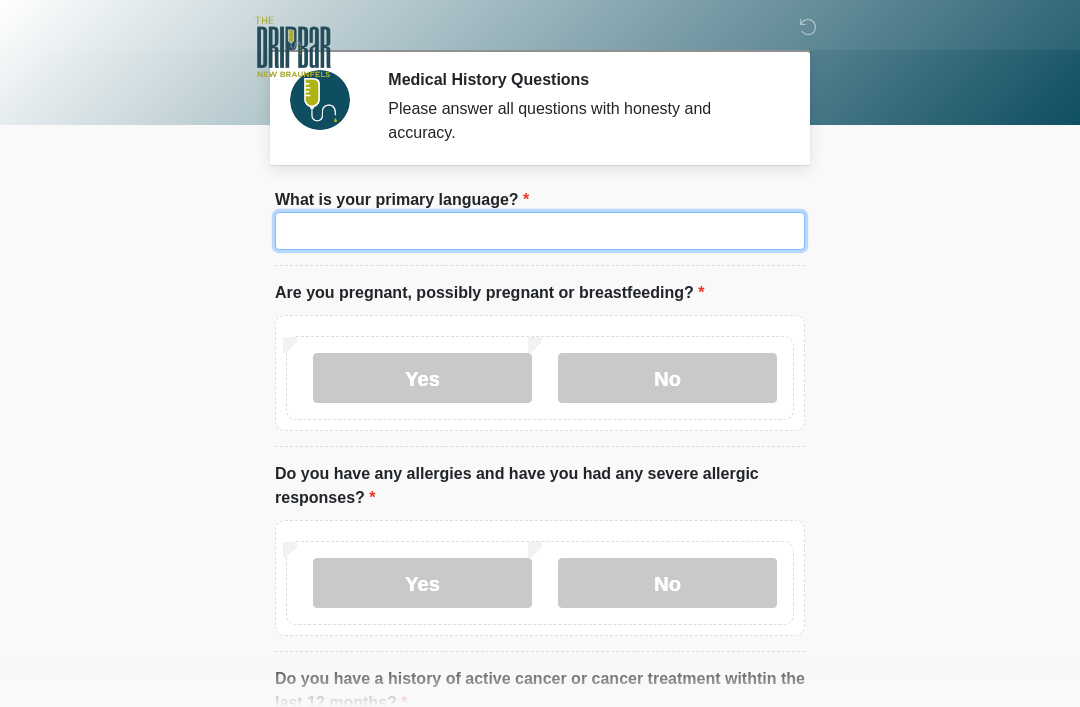 click on "What is your primary language?" at bounding box center [540, 231] 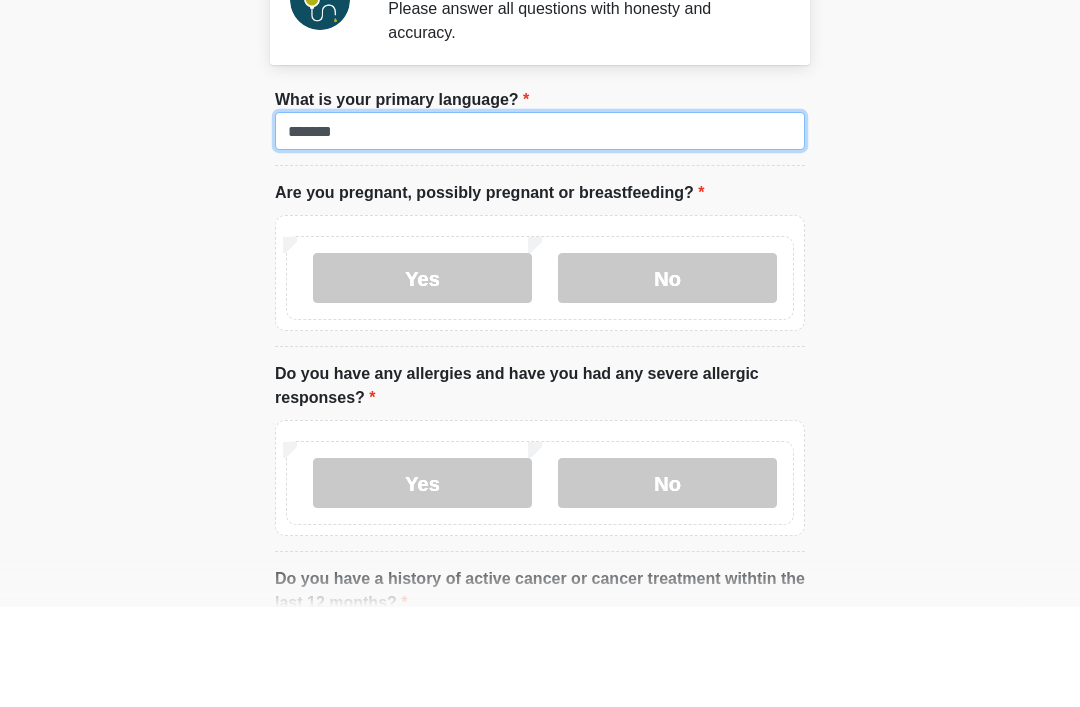 type on "*******" 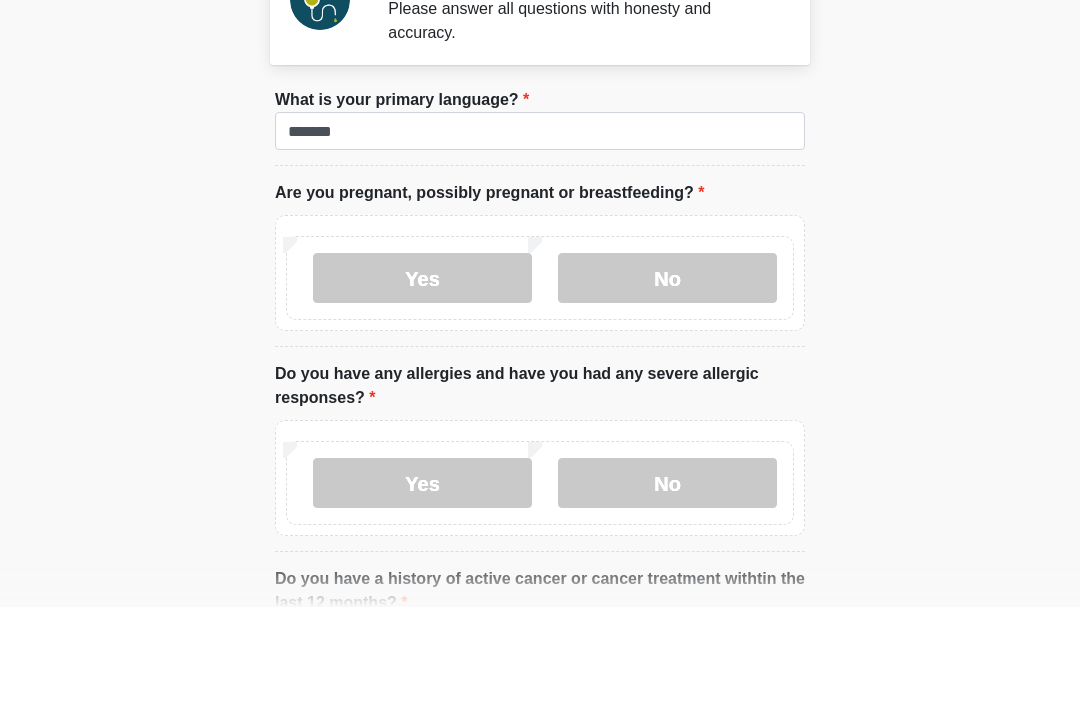 click on "No" at bounding box center [667, 378] 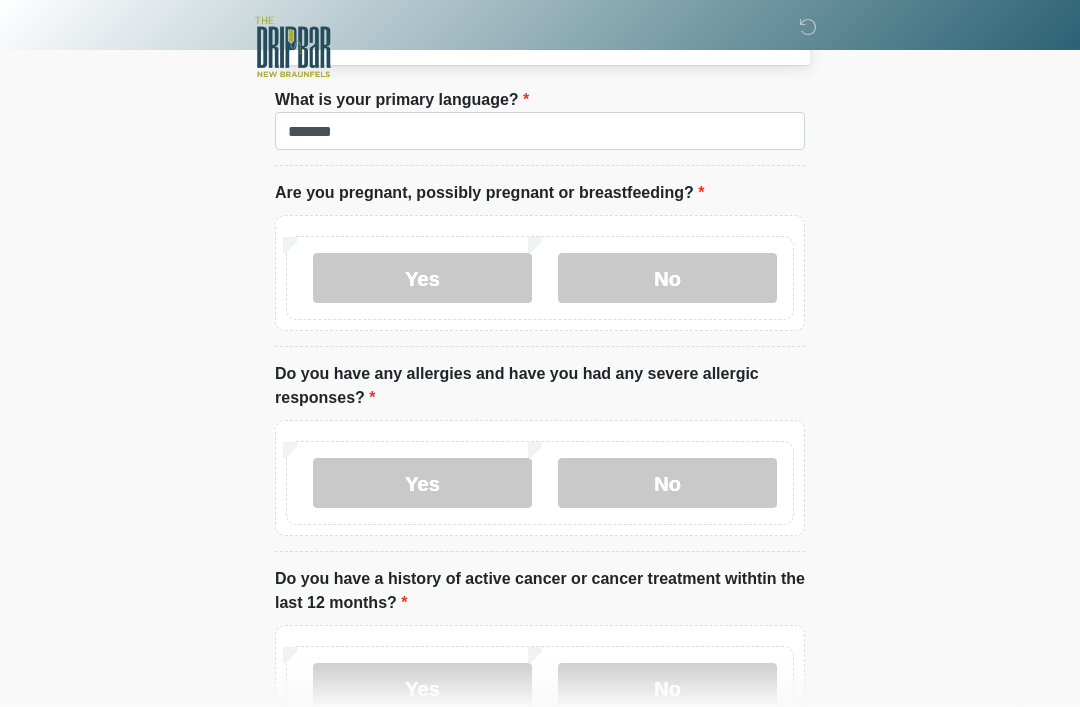 click on "No" at bounding box center [667, 483] 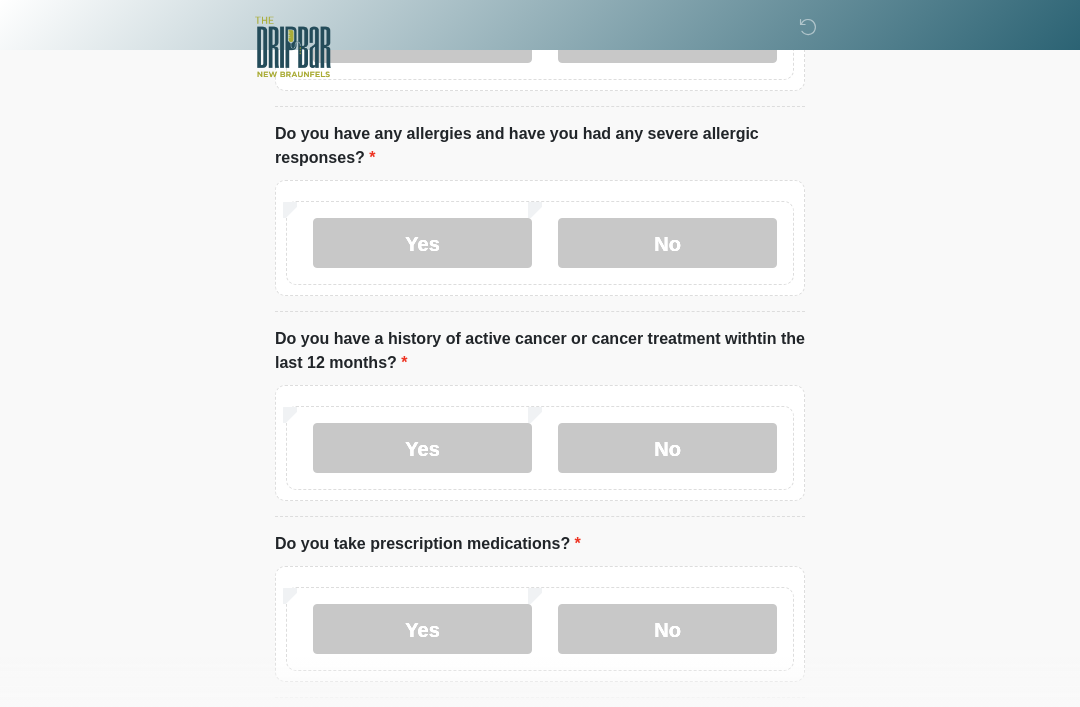 scroll, scrollTop: 362, scrollLeft: 0, axis: vertical 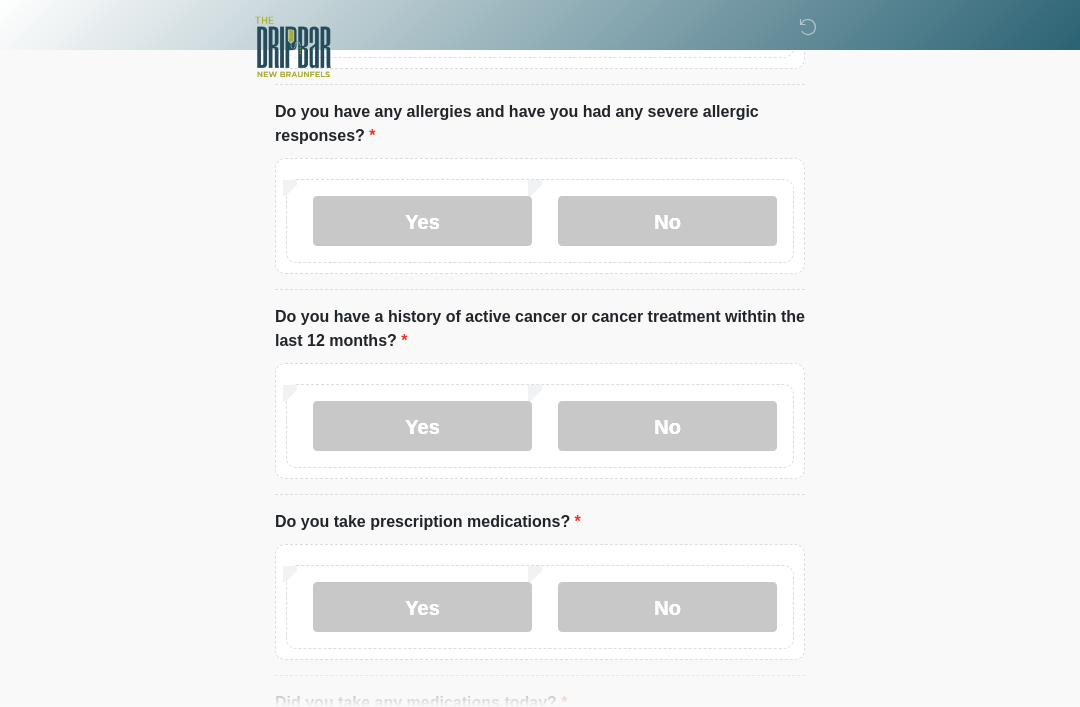 click on "No" at bounding box center [667, 426] 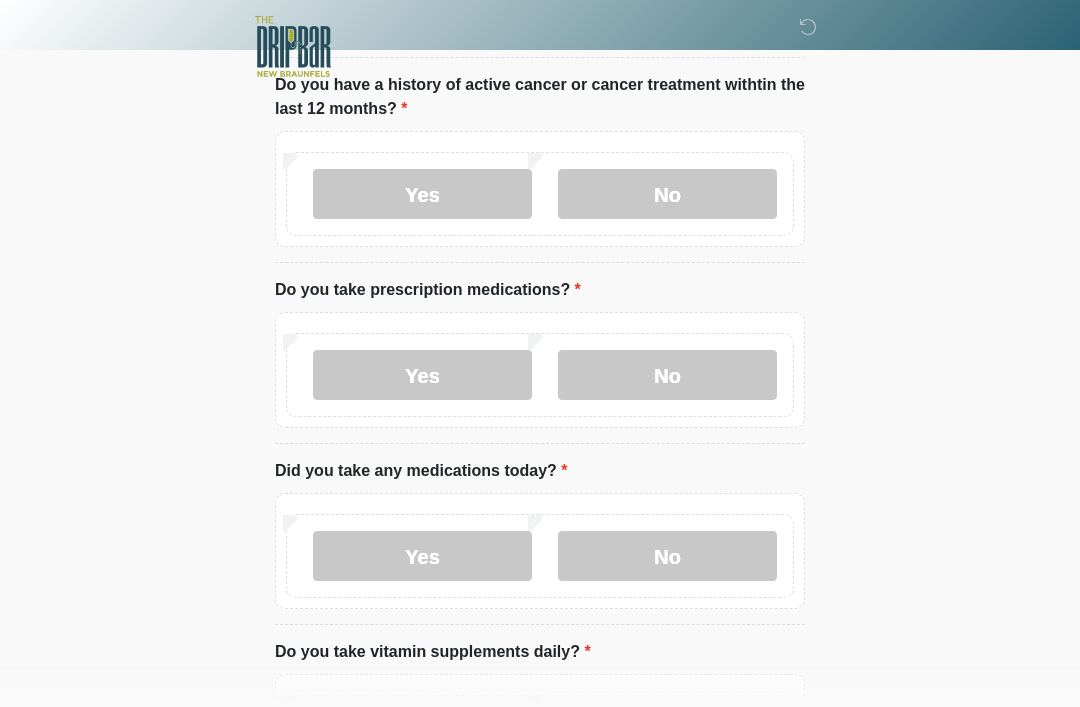 scroll, scrollTop: 600, scrollLeft: 0, axis: vertical 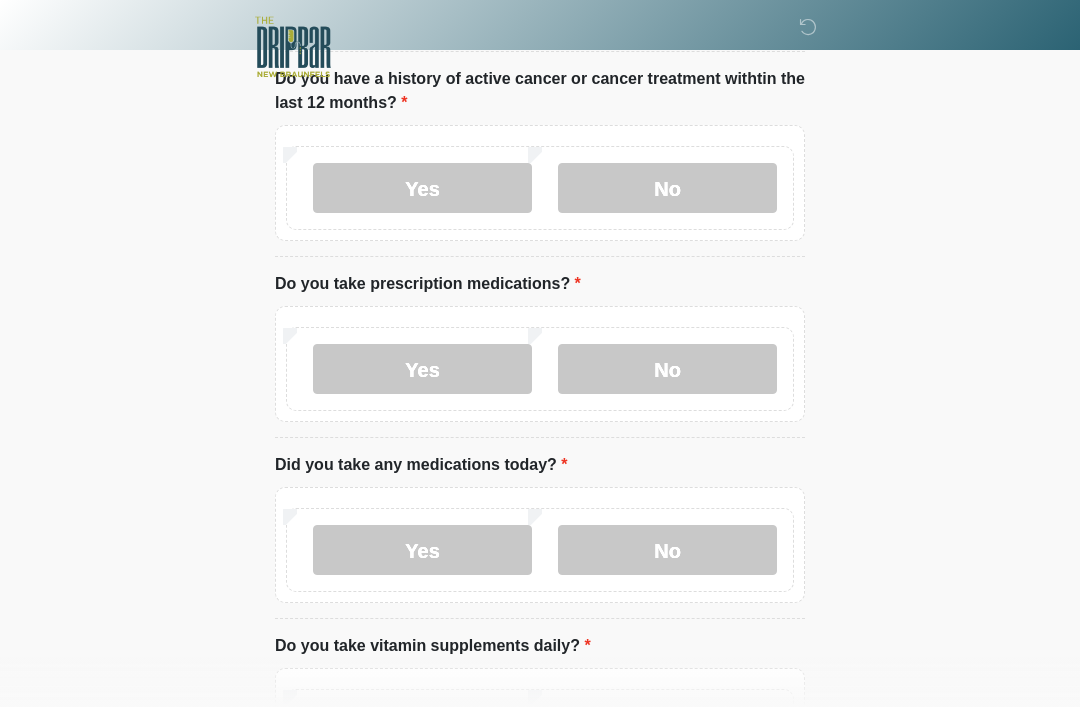 click on "No" at bounding box center [667, 550] 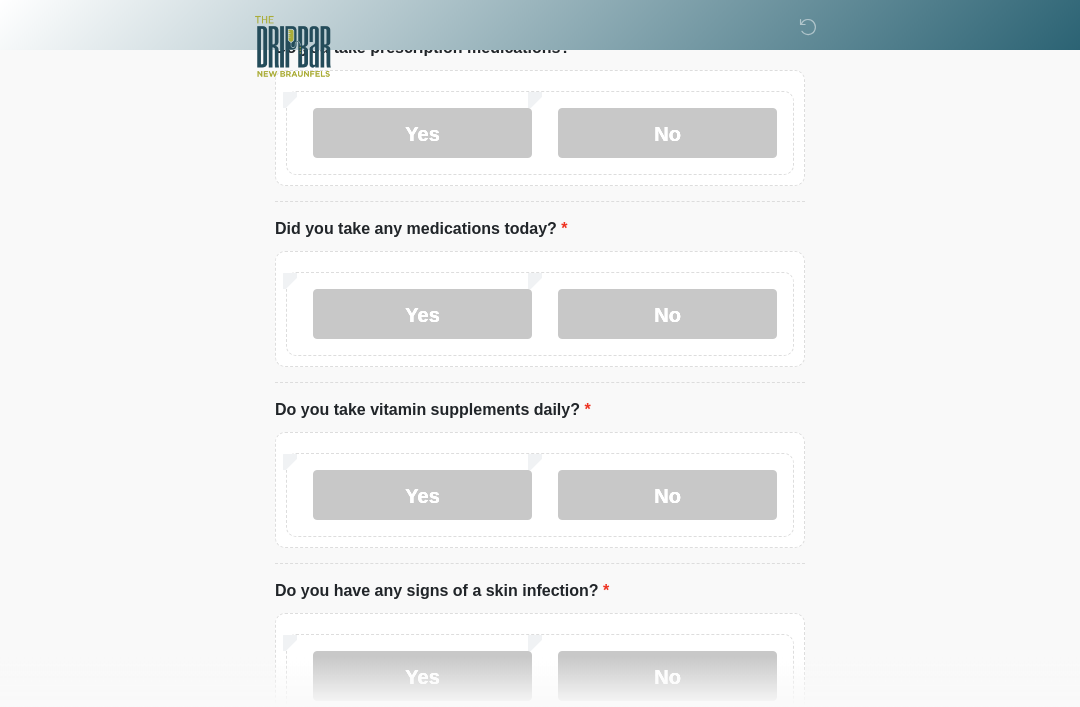 click on "No" at bounding box center [667, 496] 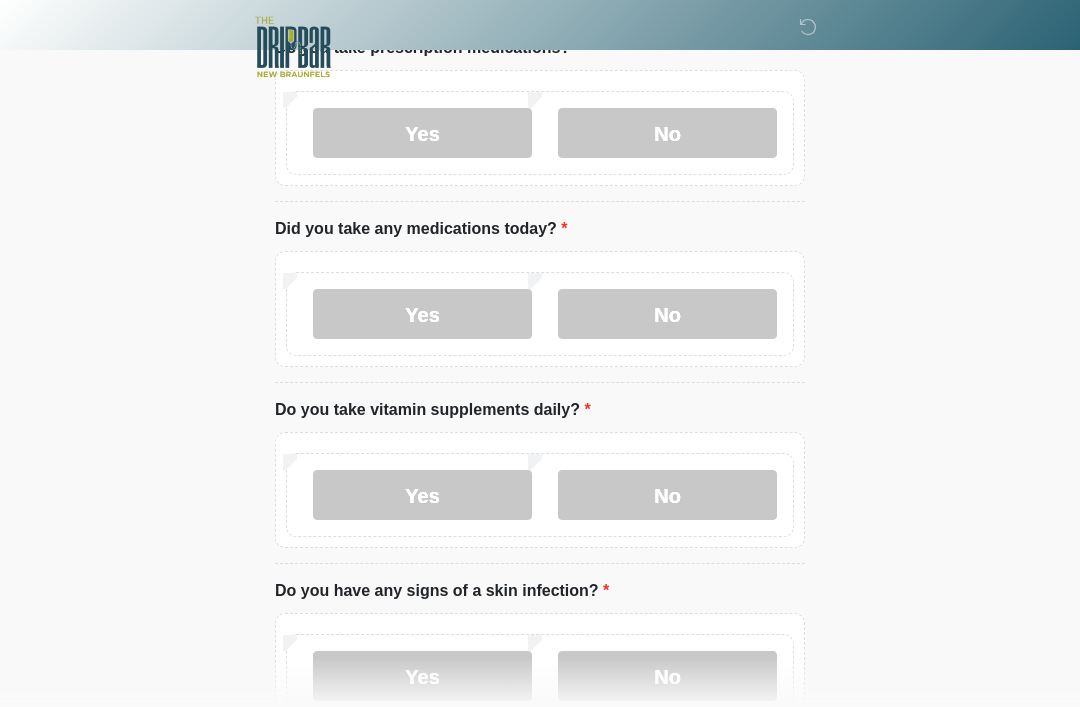 click on "Yes" at bounding box center (422, 495) 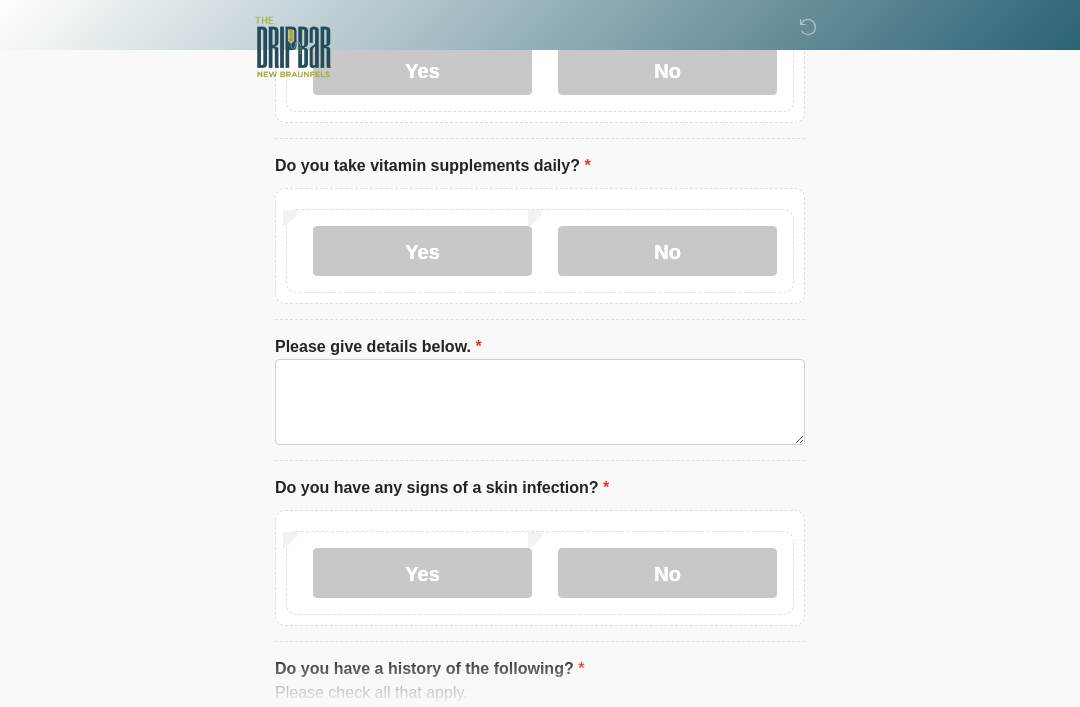 scroll, scrollTop: 1088, scrollLeft: 0, axis: vertical 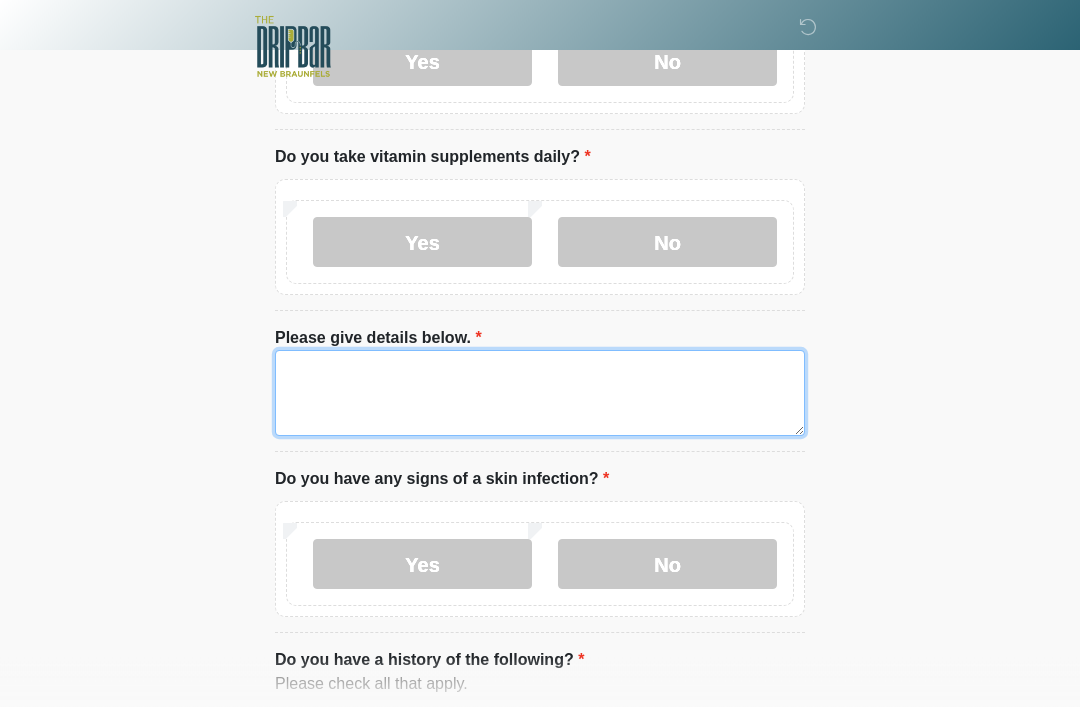 click on "Please give details below." at bounding box center [540, 394] 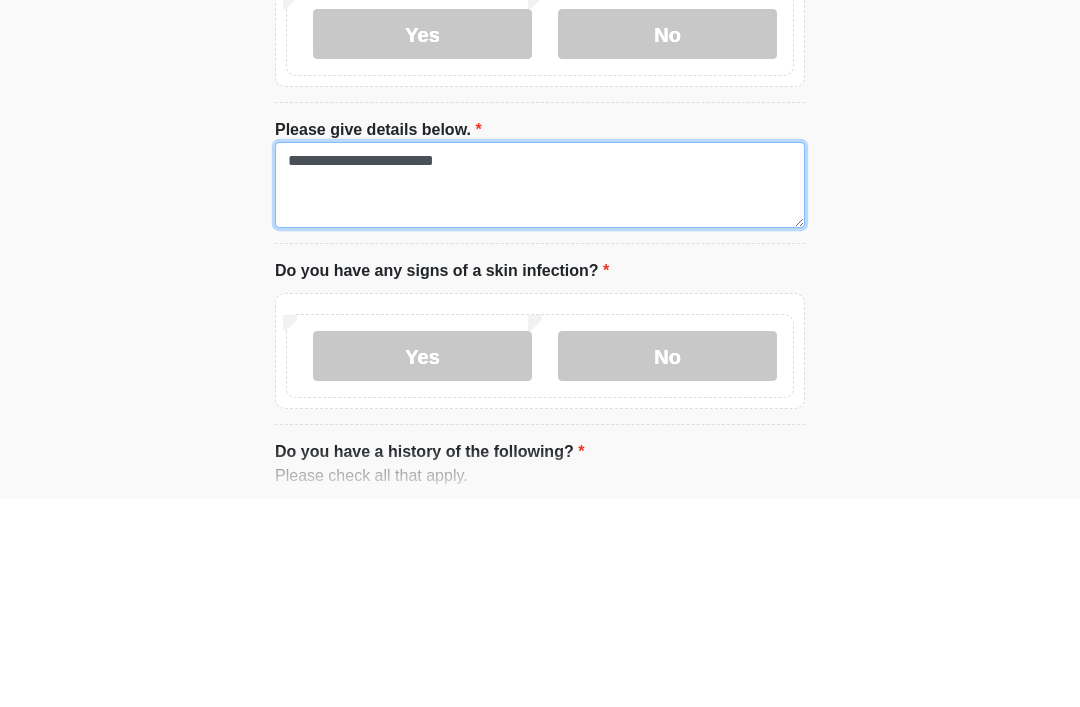 click on "**********" at bounding box center [540, 394] 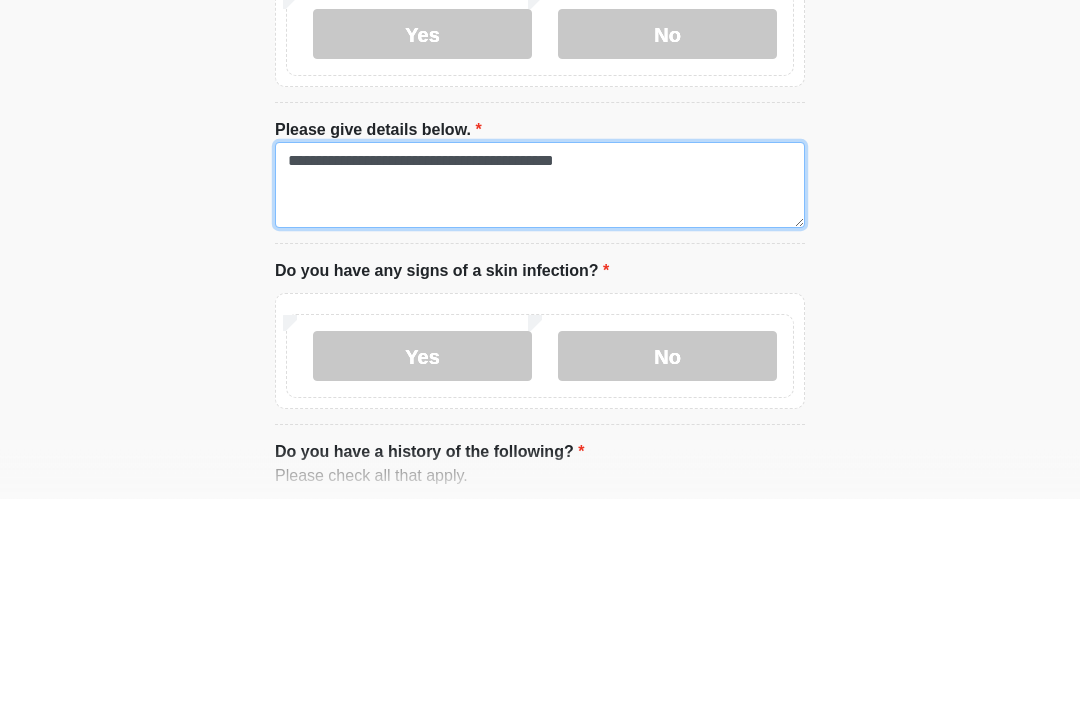 type on "**********" 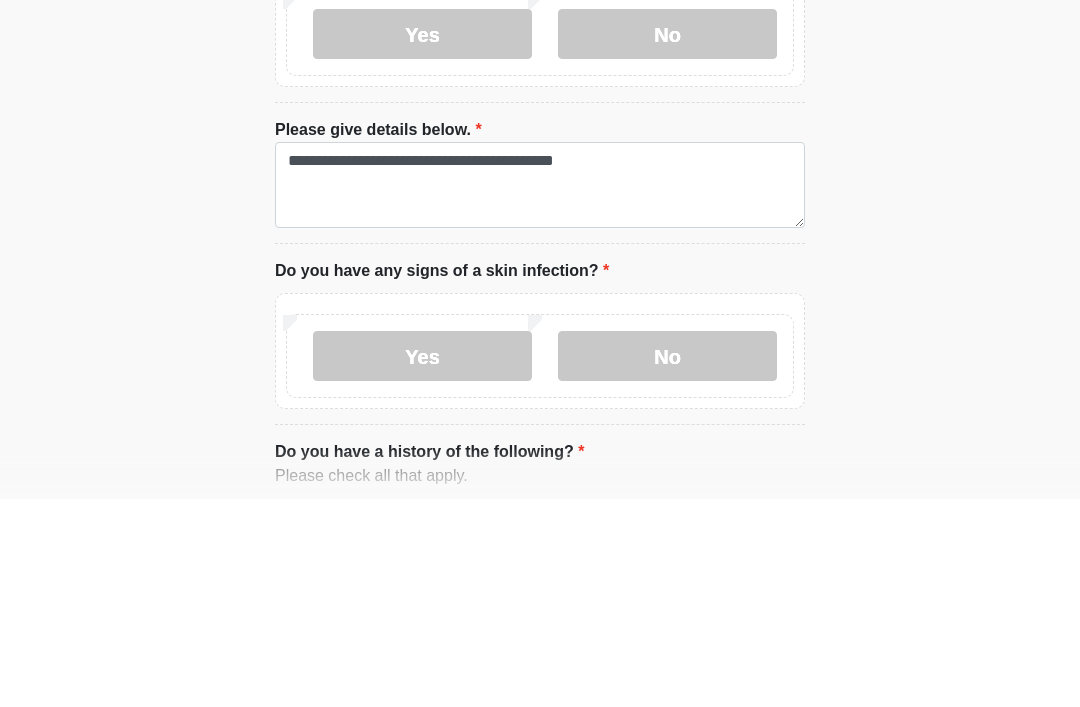 click on "‎ ‎
Medical History Questions
Please answer all questions with honesty and accuracy.
Please connect to Wi-Fi now   Provide us with your contact info  Answer some questions about your medical history  Complete a video call with one of our providers
This is the beginning of your  virtual Good Faith Exam .  ﻿﻿﻿﻿﻿﻿﻿﻿ This step is necessary to provide official medical clearance and documentation for your upcoming treatment(s).   ﻿﻿﻿﻿﻿﻿To begin, ﻿﻿﻿﻿﻿﻿ press the continue button below and answer all questions with honesty.
Continue
Please be sure your device is connected to a Wi-Fi Network for quicker service.  .
Continue" at bounding box center [540, -735] 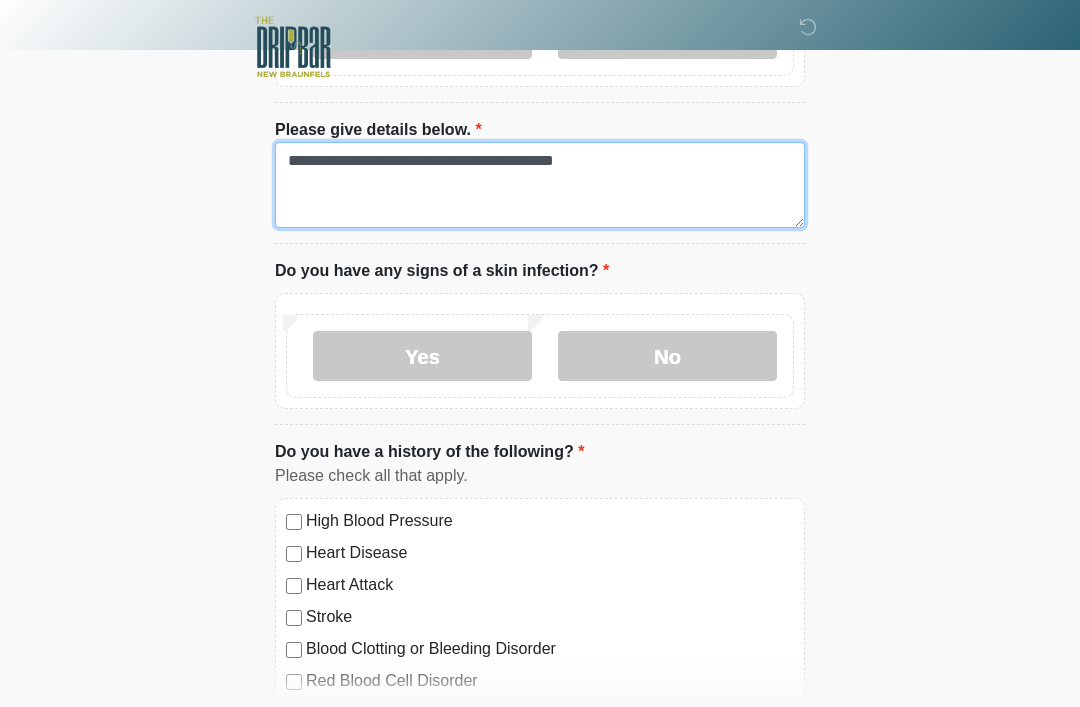 click on "**********" at bounding box center (540, 185) 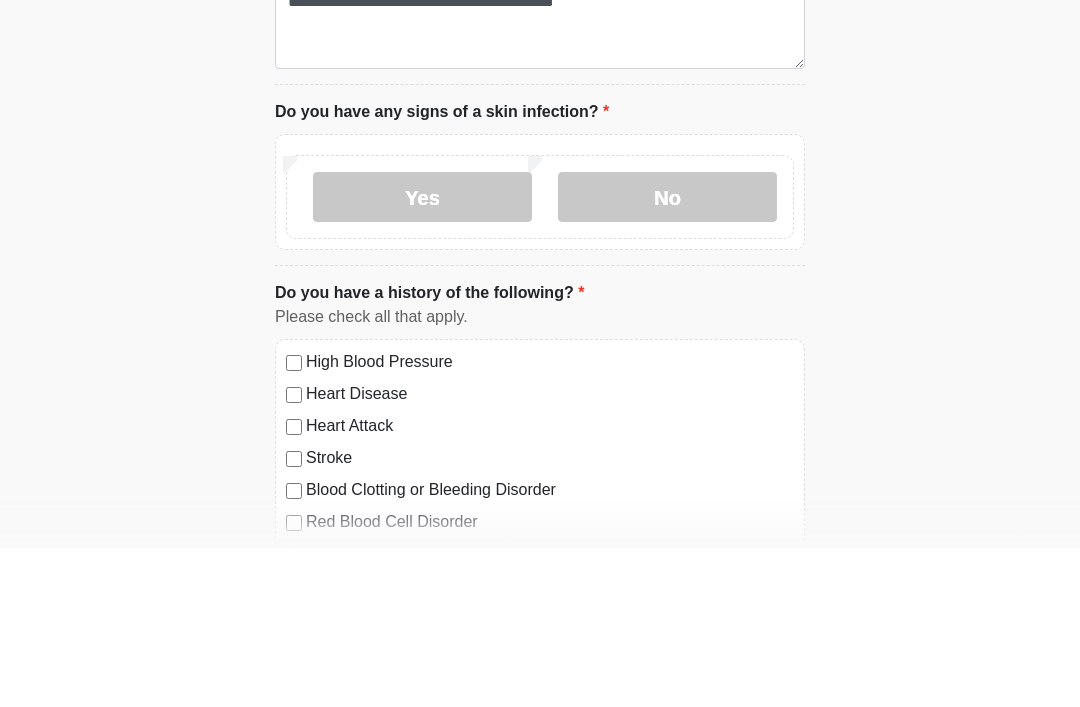 click on "No" at bounding box center (667, 356) 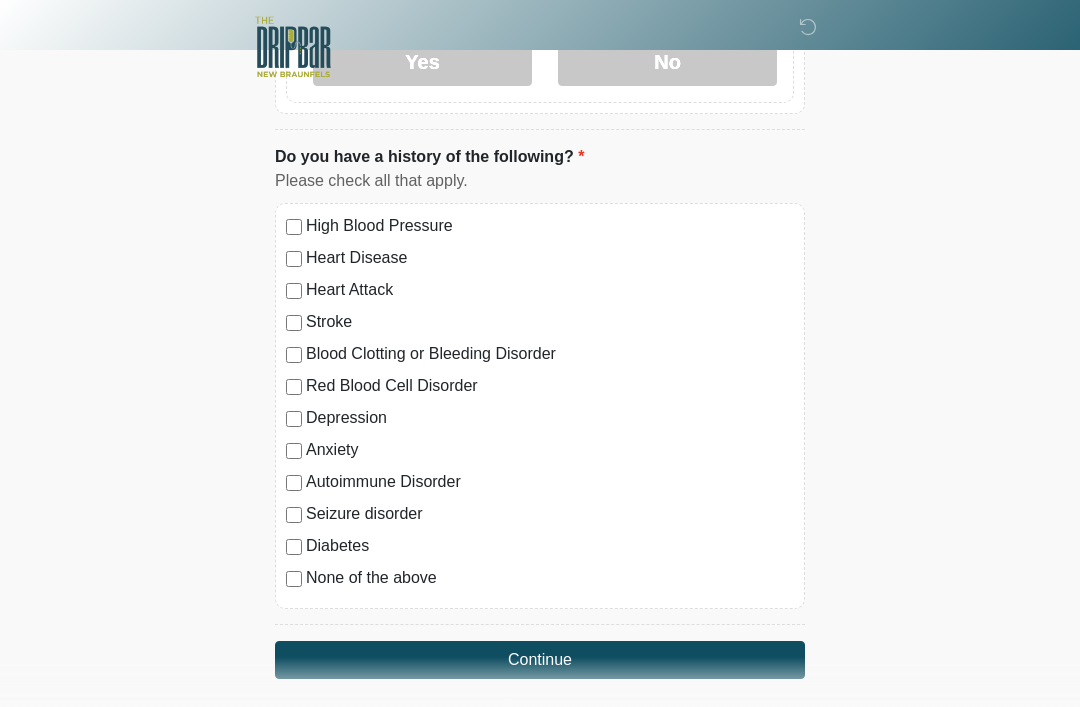 scroll, scrollTop: 1603, scrollLeft: 0, axis: vertical 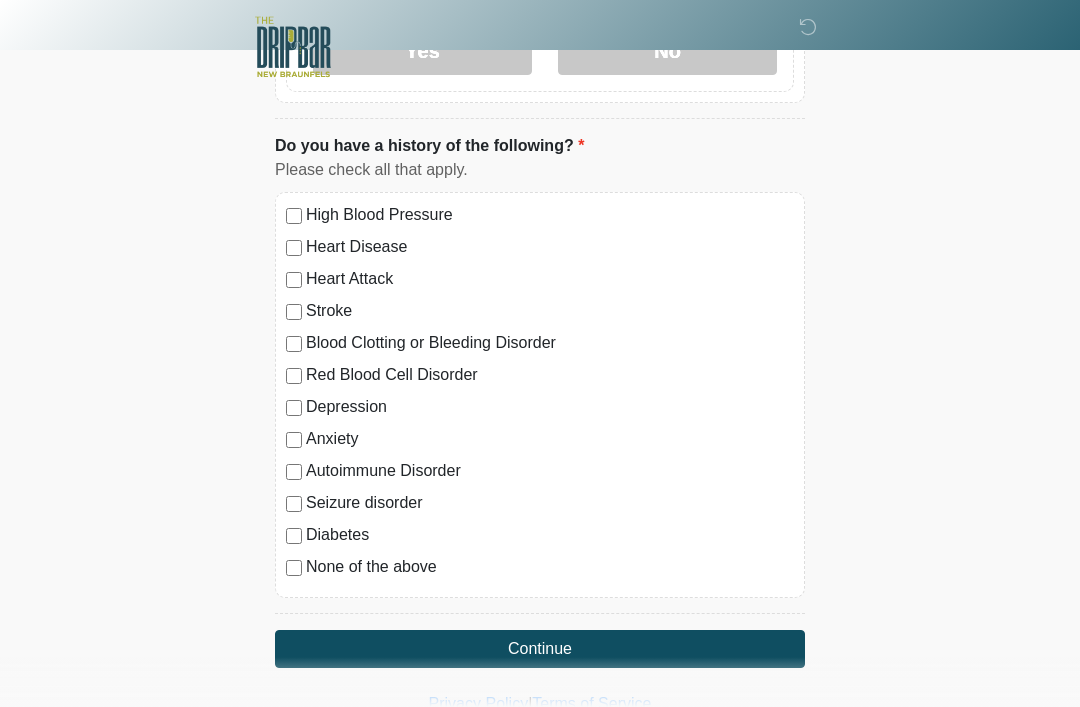 click on "Anxiety" at bounding box center [550, 439] 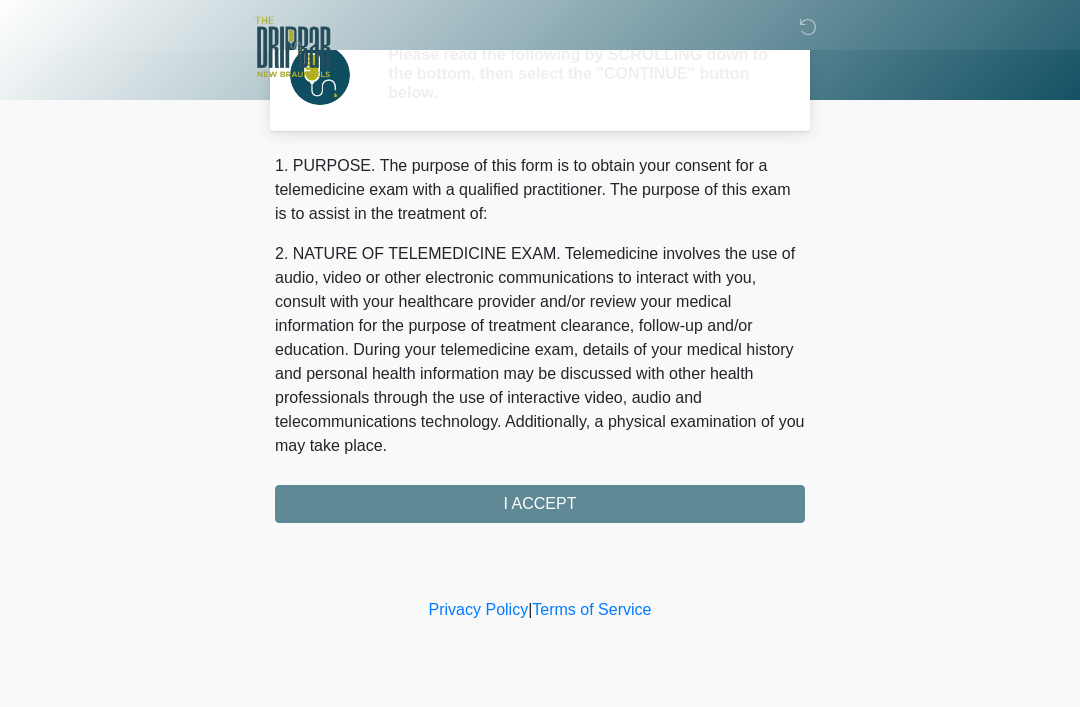 scroll, scrollTop: 0, scrollLeft: 0, axis: both 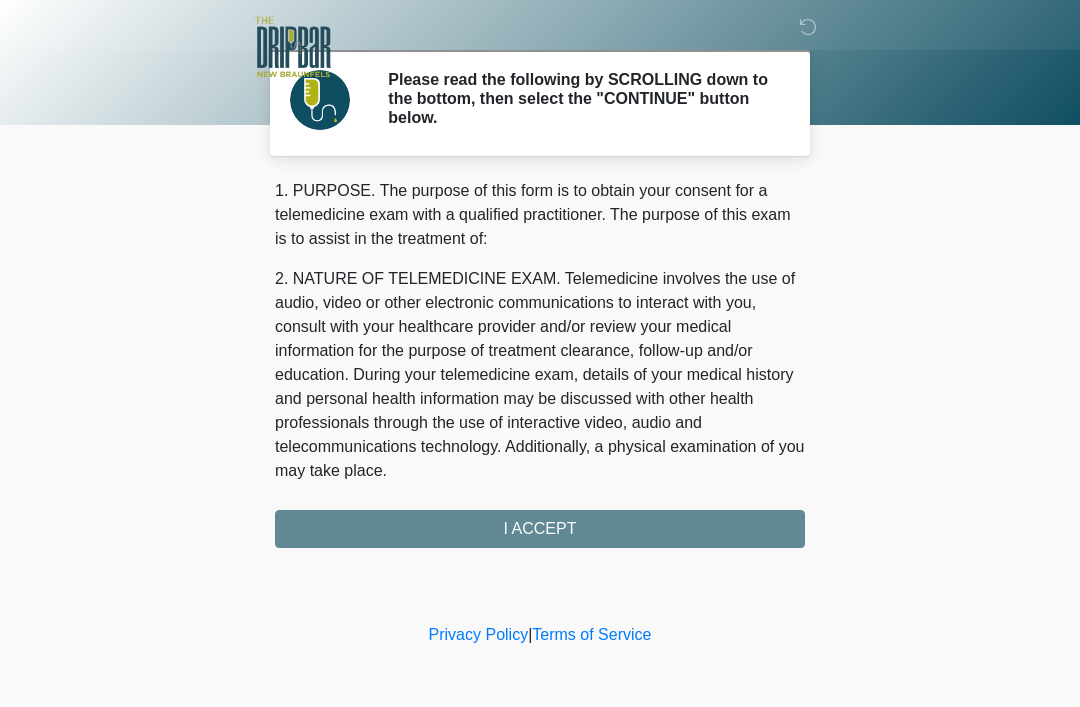 click on "1. PURPOSE. The purpose of this form is to obtain your consent for a telemedicine exam with a qualified practitioner. The purpose of this exam is to assist in the treatment of: 2. NATURE OF TELEMEDICINE EXAM. Telemedicine involves the use of audio, video or other electronic communications to interact with you, consult with your healthcare provider and/or review your medical information for the purpose of treatment clearance, follow-up and/or education. During your telemedicine exam, details of your medical history and personal health information may be discussed with other health professionals through the use of interactive video, audio and telecommunications technology. Additionally, a physical examination of you may take place. 4. HEALTHCARE INSTITUTION. The DRIPBaR - [CITY] has medical and non-medical technical personnel who may participate in the telemedicine exam to aid in the audio/video link with the qualified practitioner. I ACCEPT" at bounding box center [540, 363] 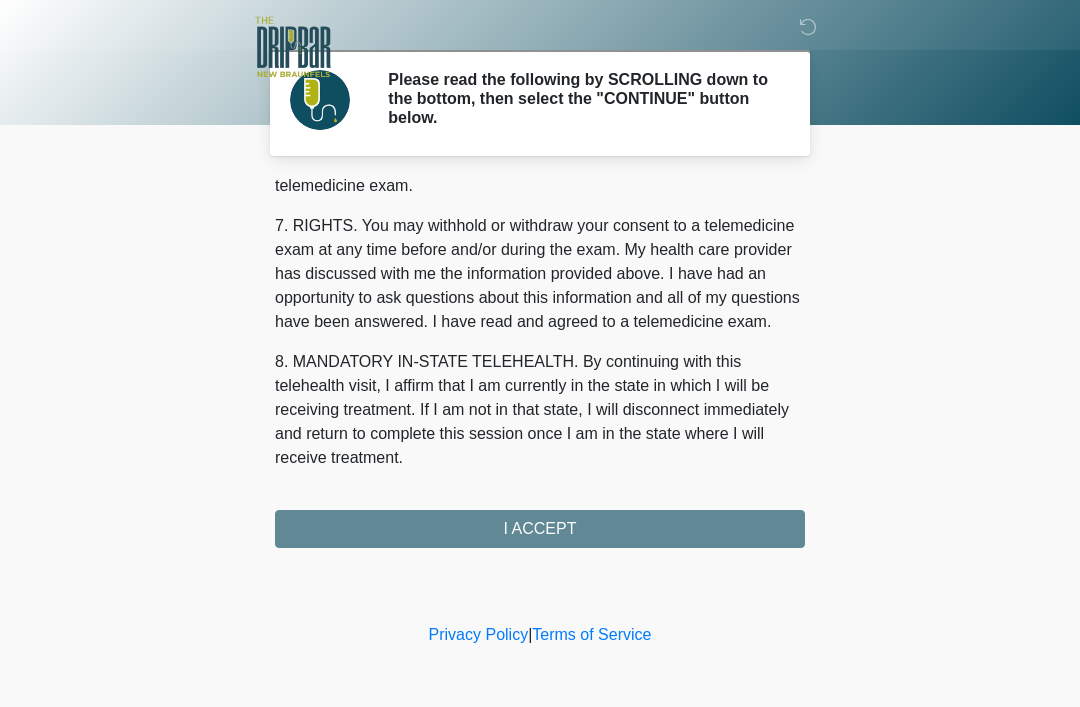 click on "1. PURPOSE. The purpose of this form is to obtain your consent for a telemedicine exam with a qualified practitioner. The purpose of this exam is to assist in the treatment of: 2. NATURE OF TELEMEDICINE EXAM. Telemedicine involves the use of audio, video or other electronic communications to interact with you, consult with your healthcare provider and/or review your medical information for the purpose of treatment clearance, follow-up and/or education. During your telemedicine exam, details of your medical history and personal health information may be discussed with other health professionals through the use of interactive video, audio and telecommunications technology. Additionally, a physical examination of you may take place. 4. HEALTHCARE INSTITUTION. The DRIPBaR - [CITY] has medical and non-medical technical personnel who may participate in the telemedicine exam to aid in the audio/video link with the qualified practitioner. I ACCEPT" at bounding box center (540, 363) 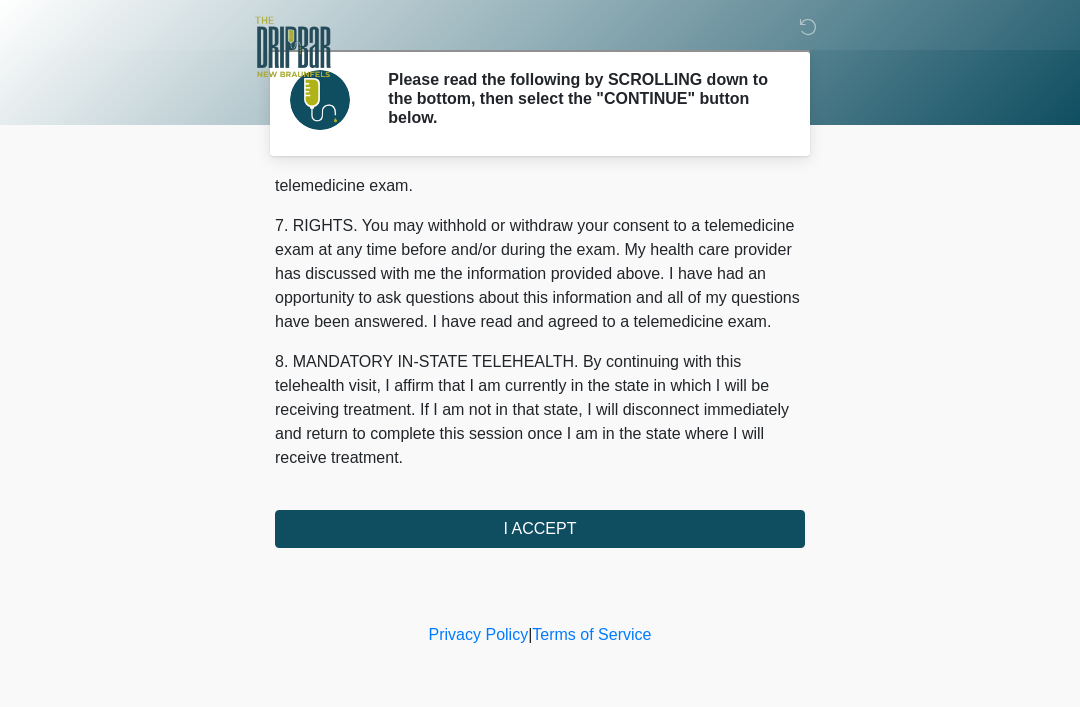 click on "I ACCEPT" at bounding box center [540, 529] 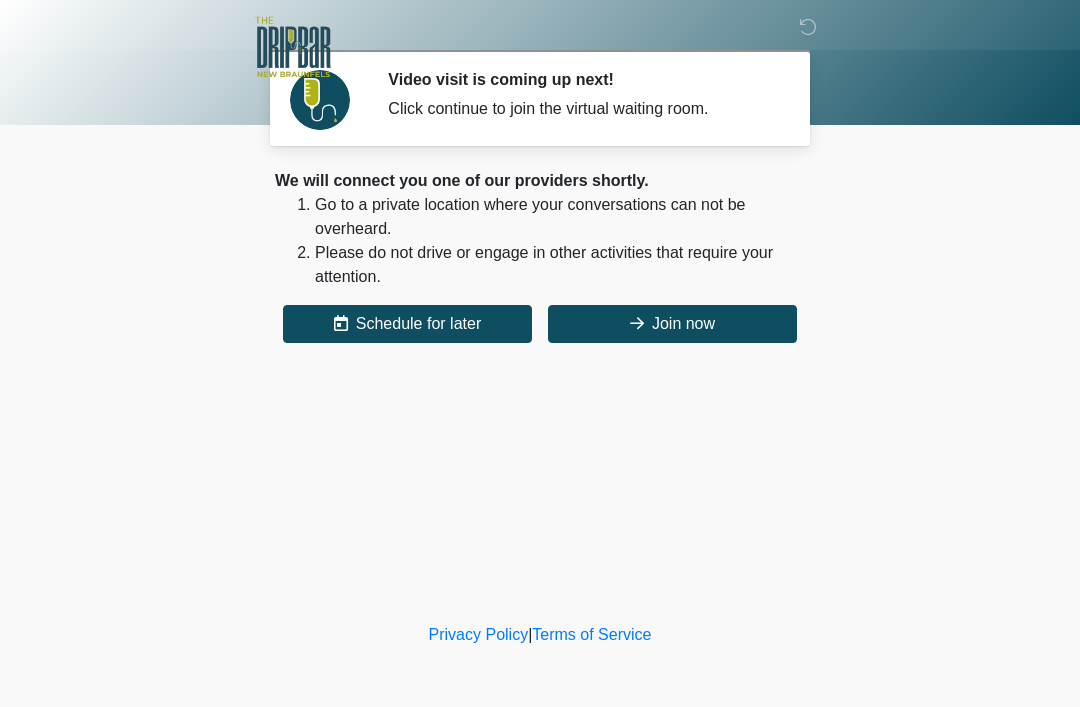 click on "Join now" at bounding box center [672, 324] 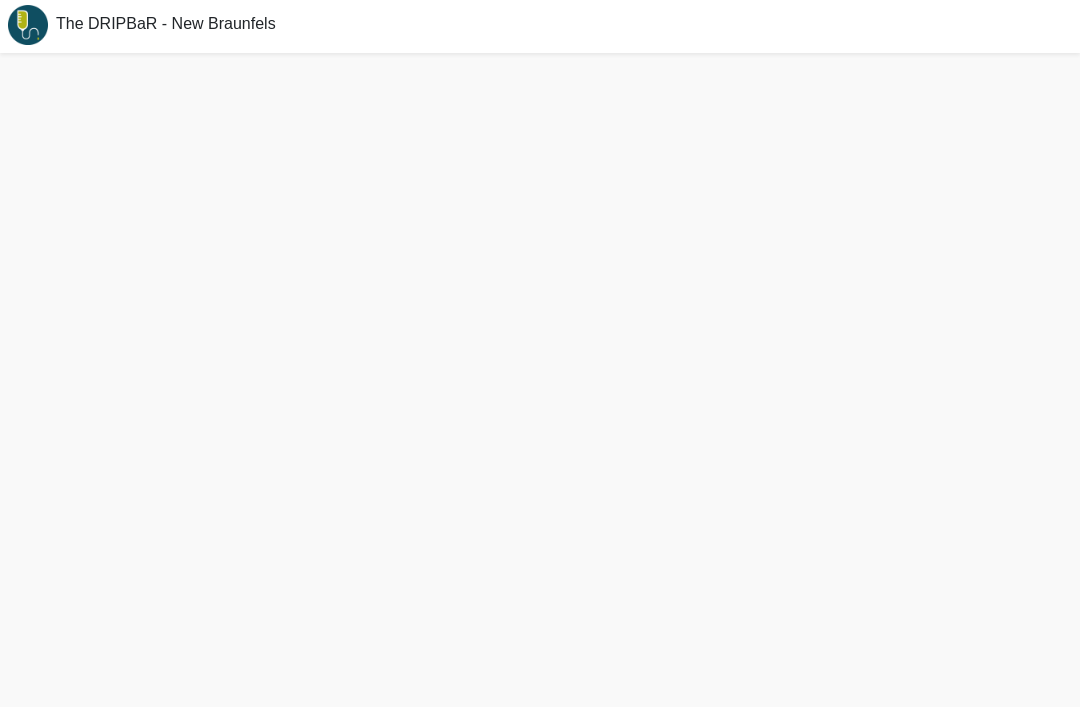 scroll, scrollTop: 6, scrollLeft: 0, axis: vertical 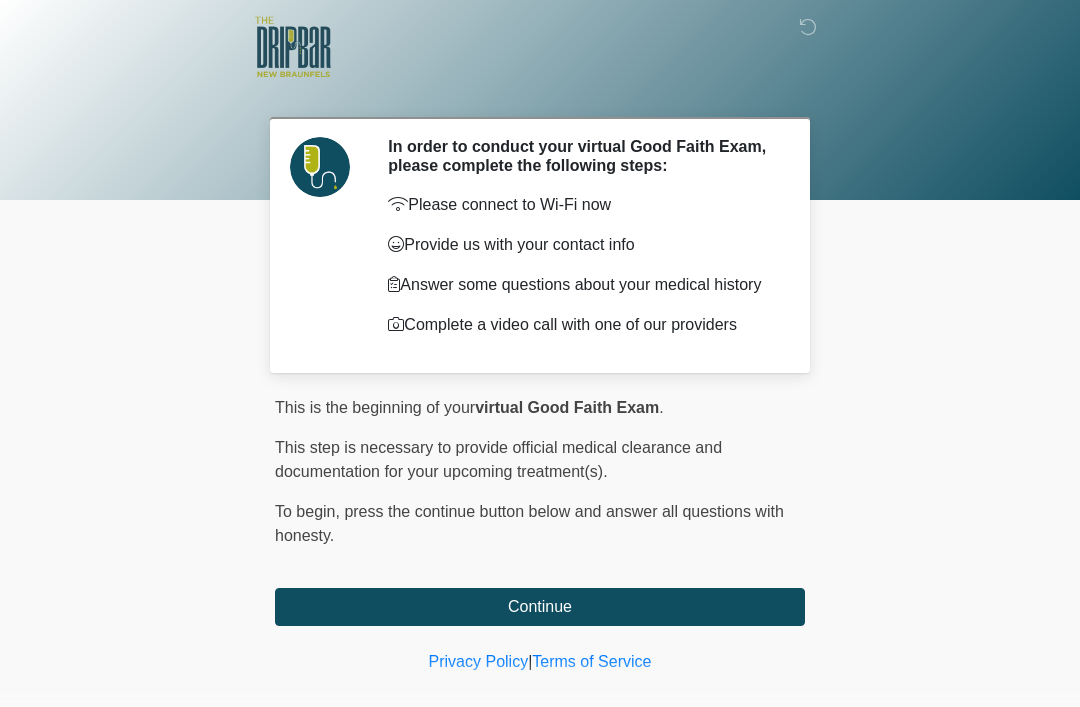 click on "Continue" at bounding box center [540, 607] 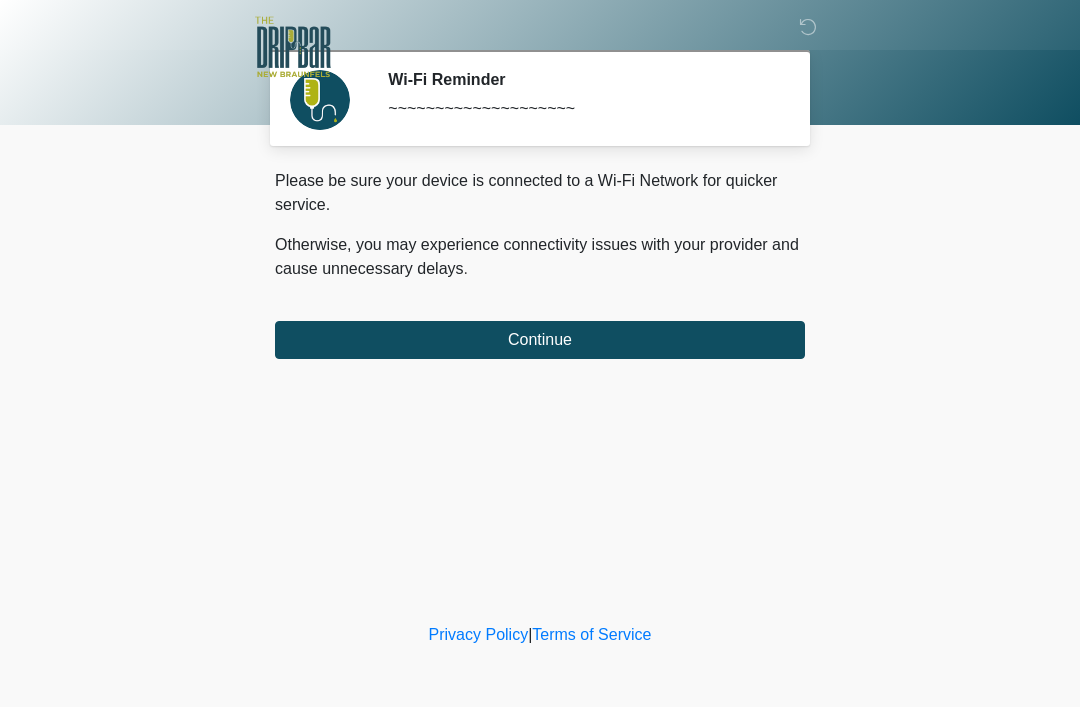 click on "Continue" at bounding box center (540, 340) 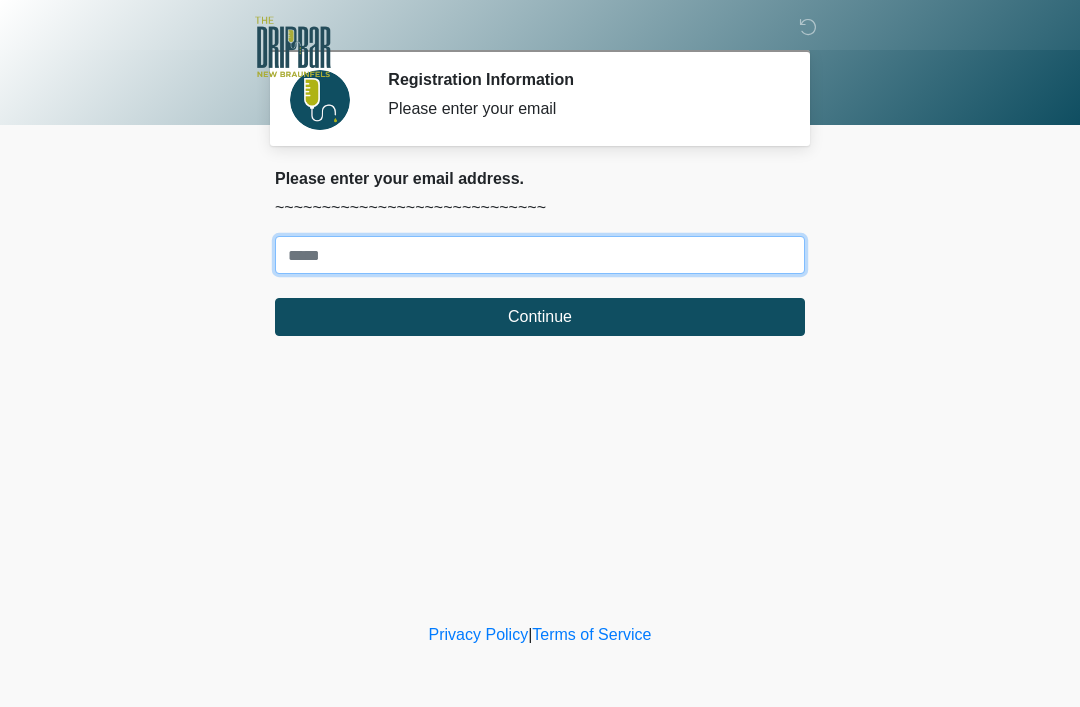 click on "Where should we email your treatment plan?" at bounding box center [540, 255] 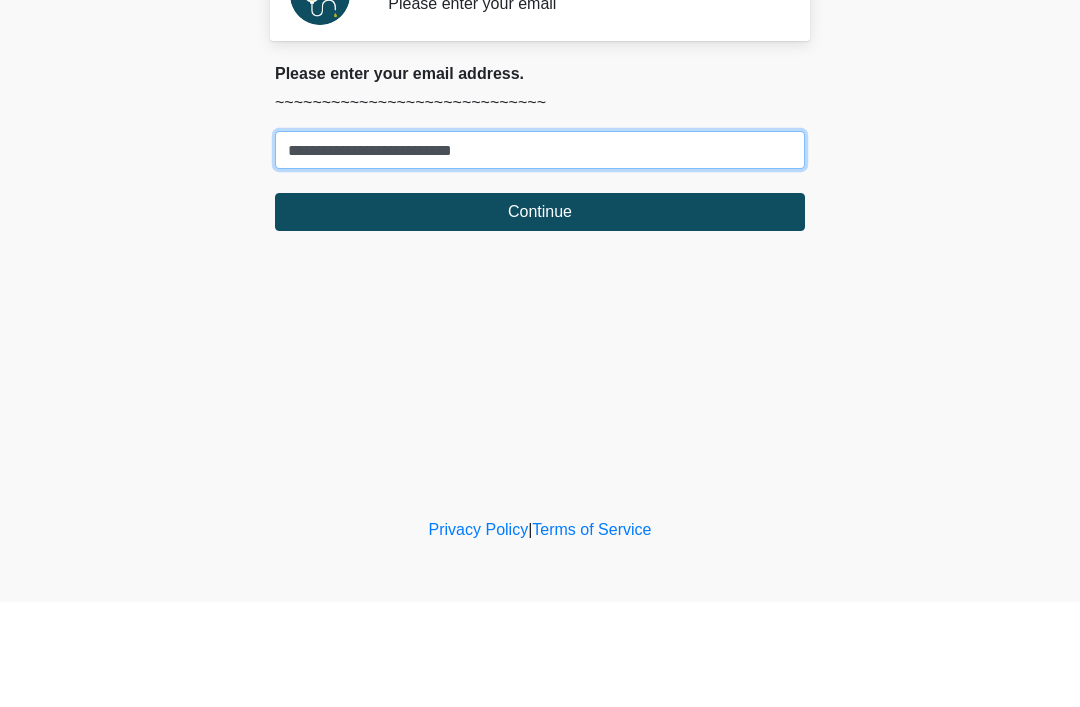 type on "**********" 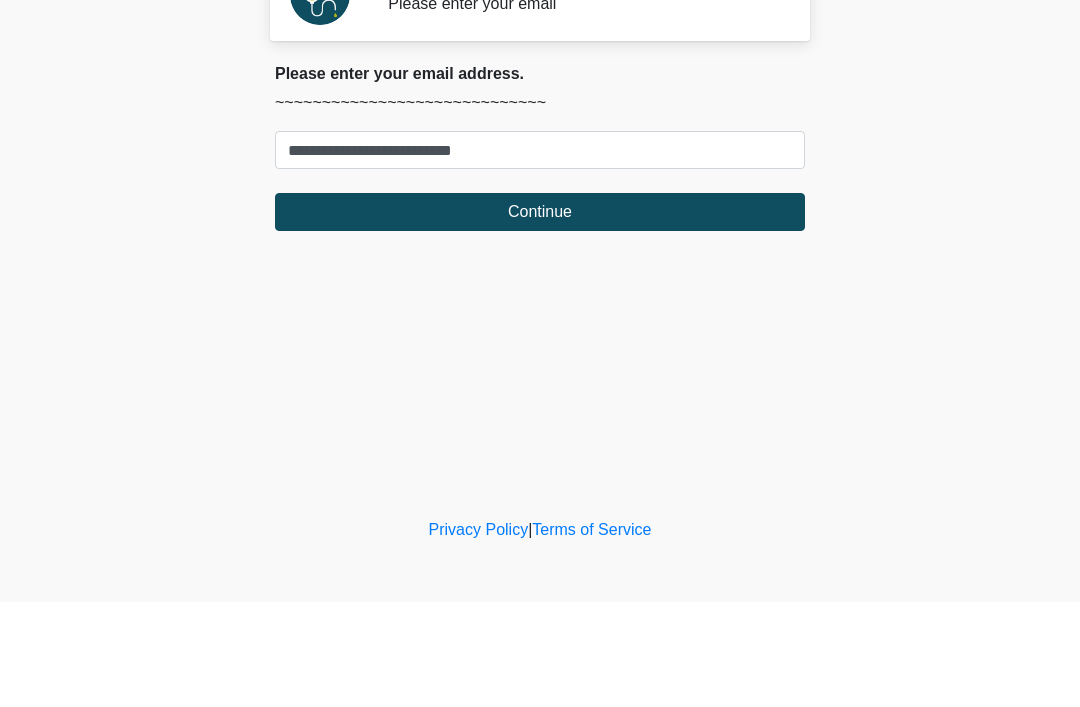 click on "Continue" at bounding box center [540, 317] 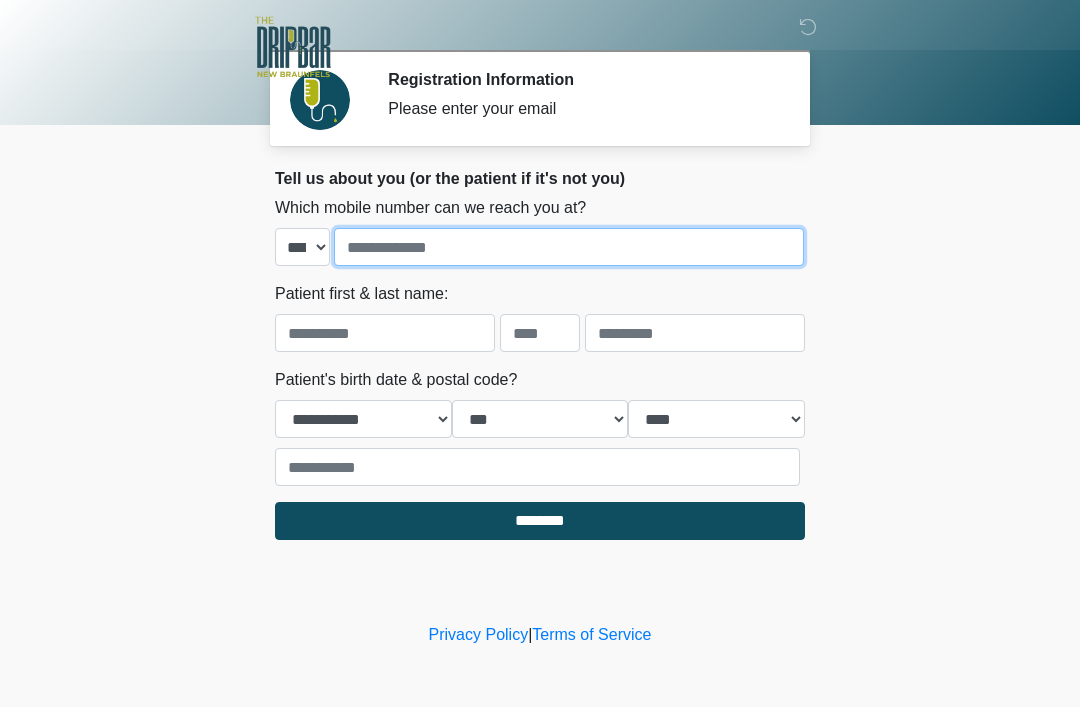 click at bounding box center (569, 247) 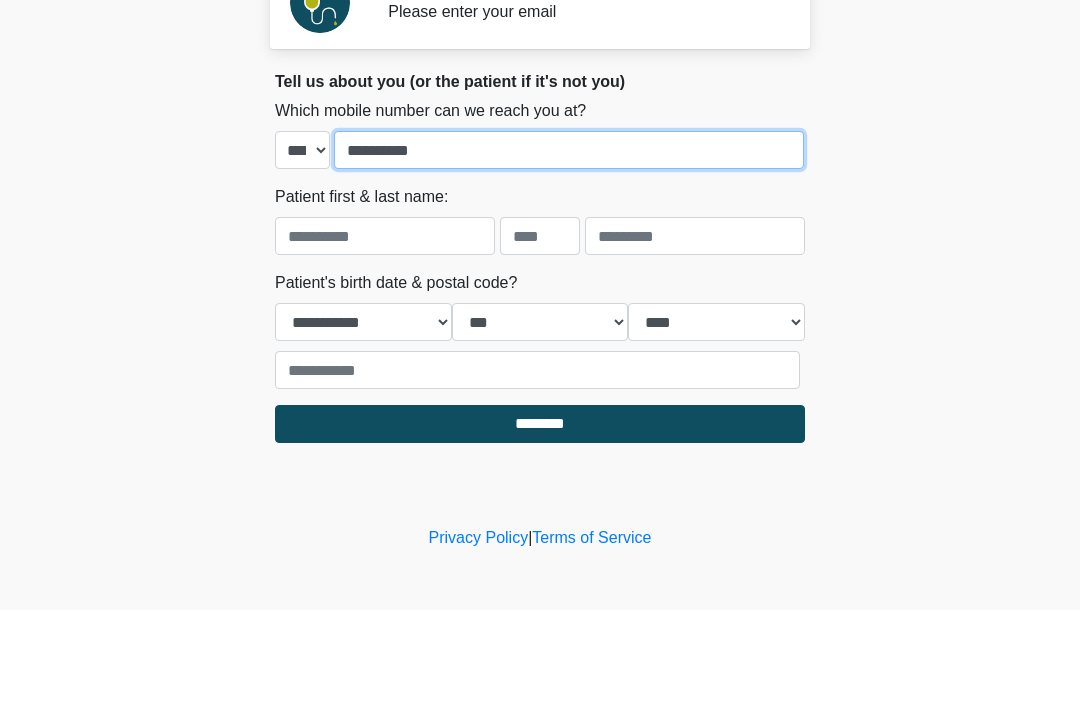 type on "**********" 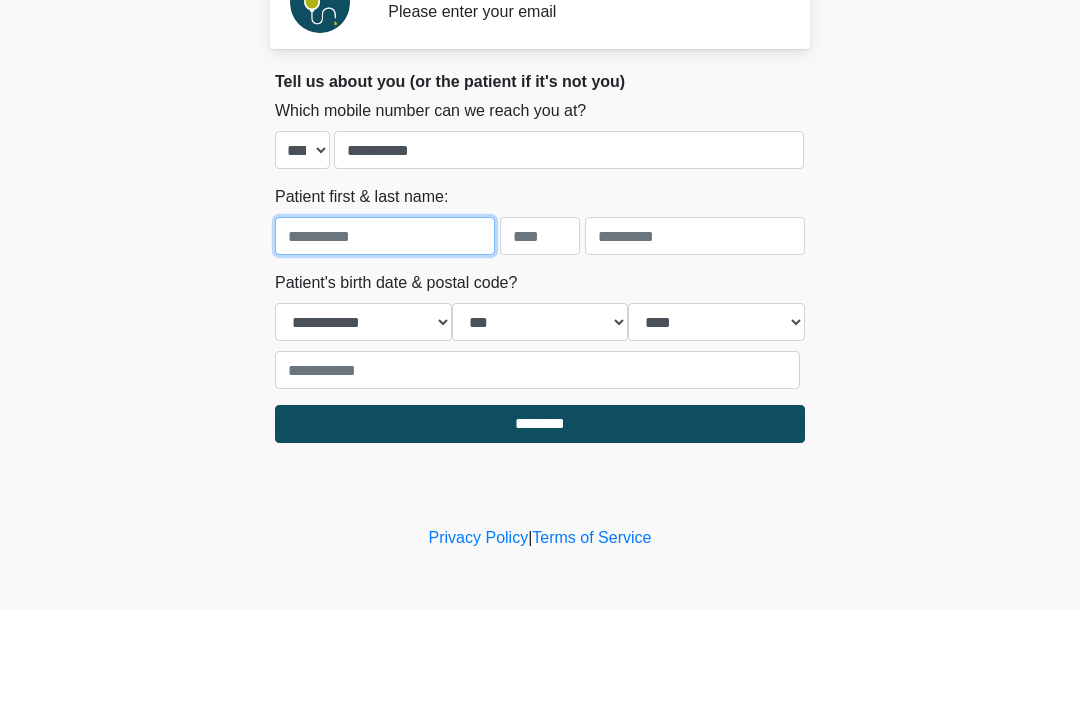 click at bounding box center (385, 333) 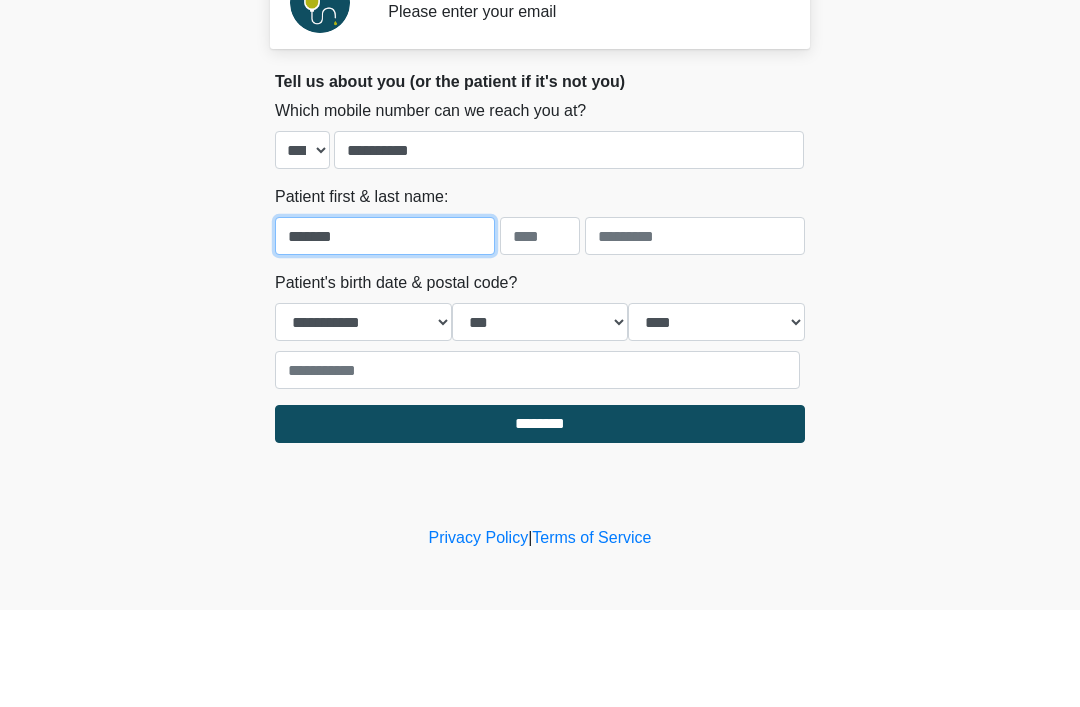 type on "*******" 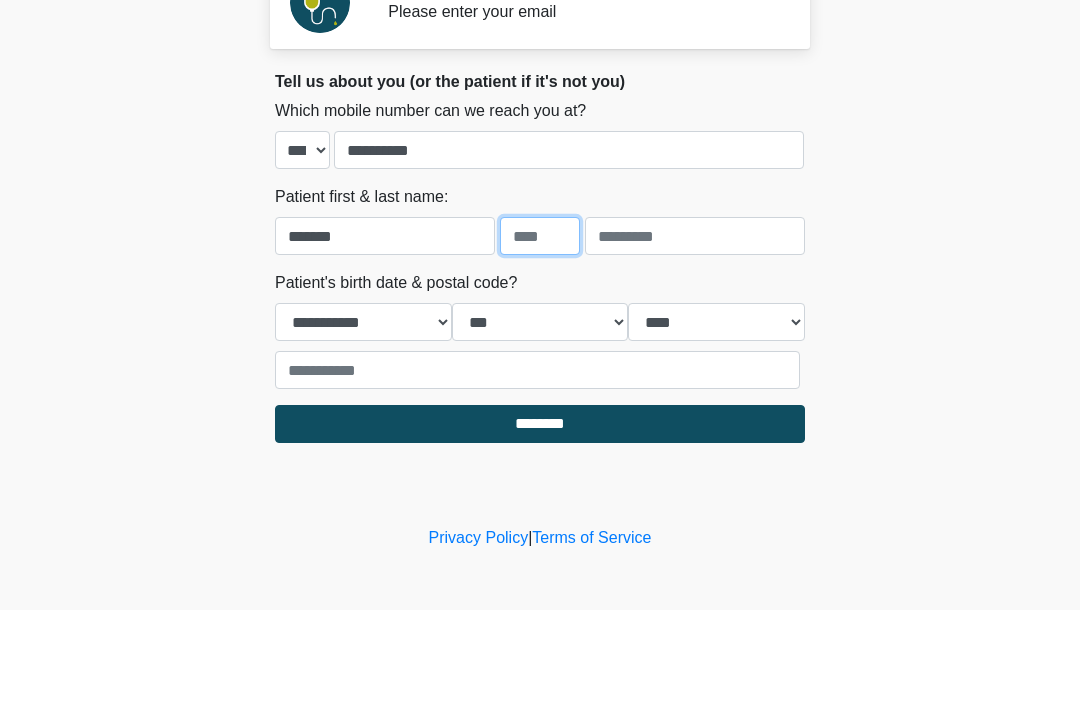 click at bounding box center (540, 333) 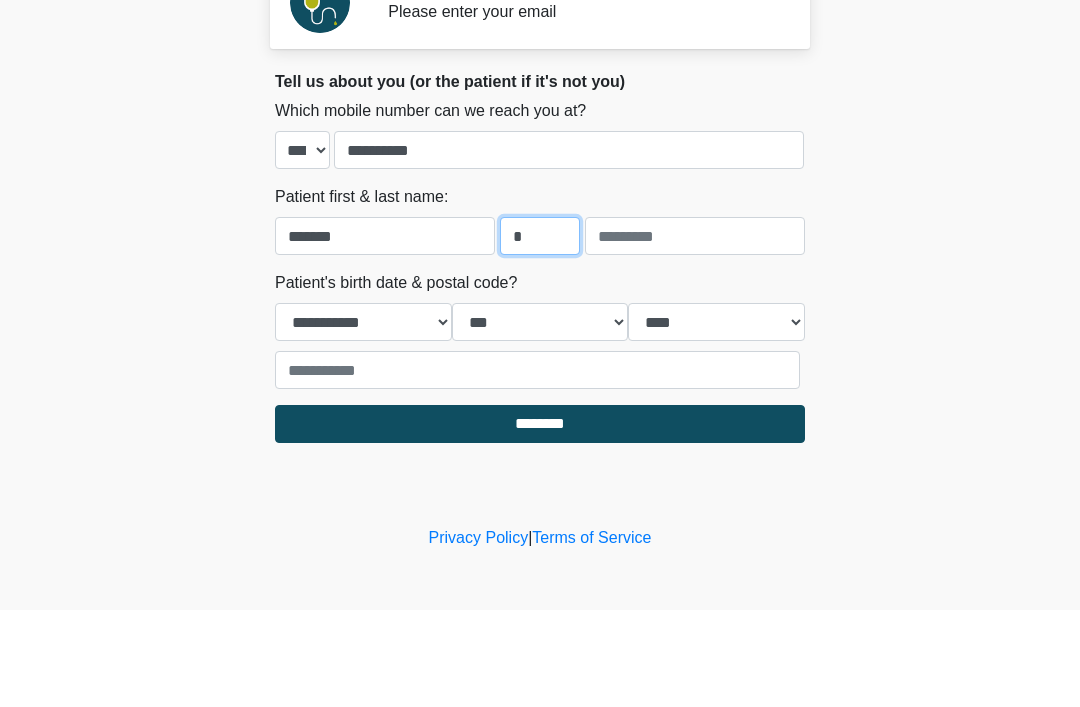 type on "*" 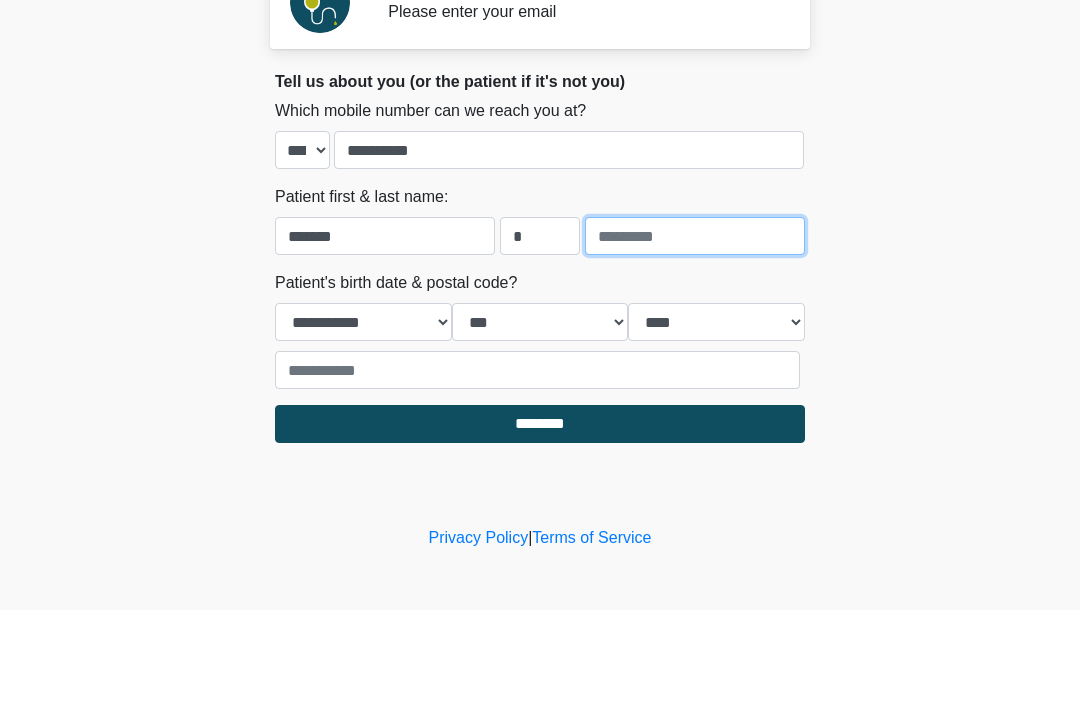 click at bounding box center [695, 333] 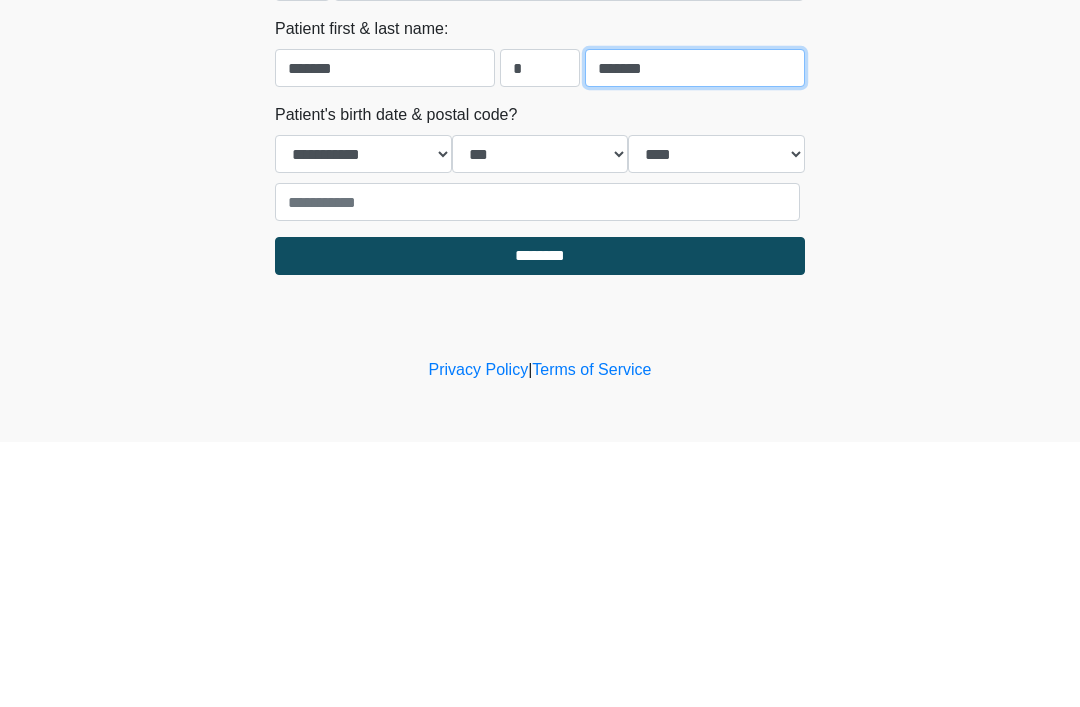 type on "*******" 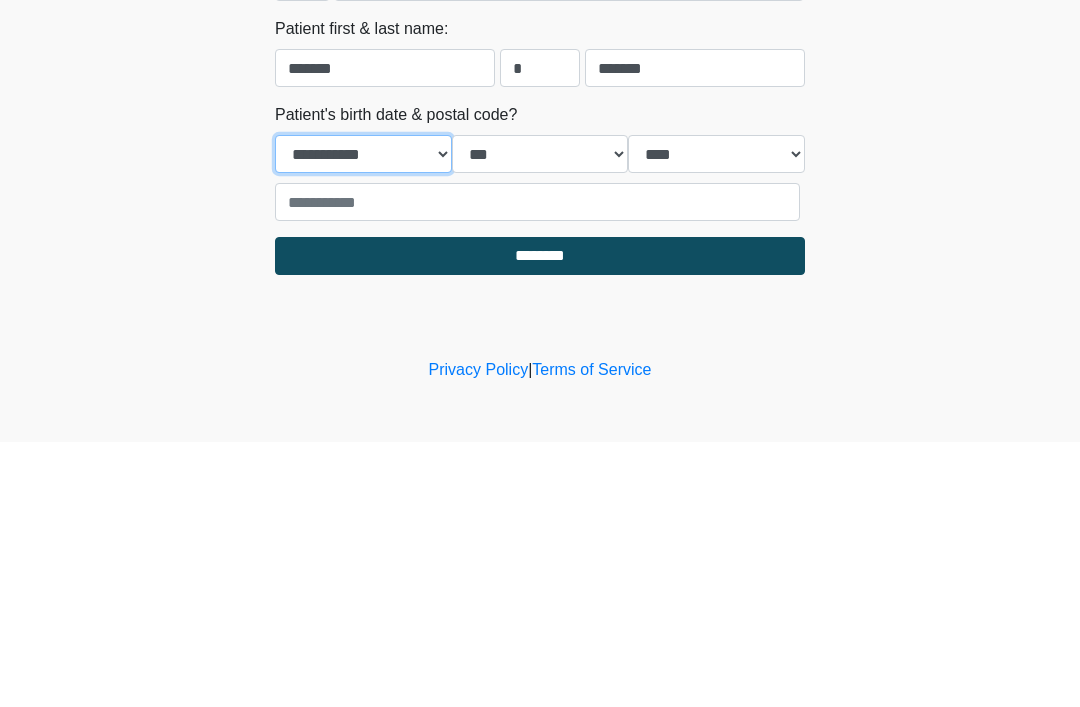 click on "**********" at bounding box center (363, 419) 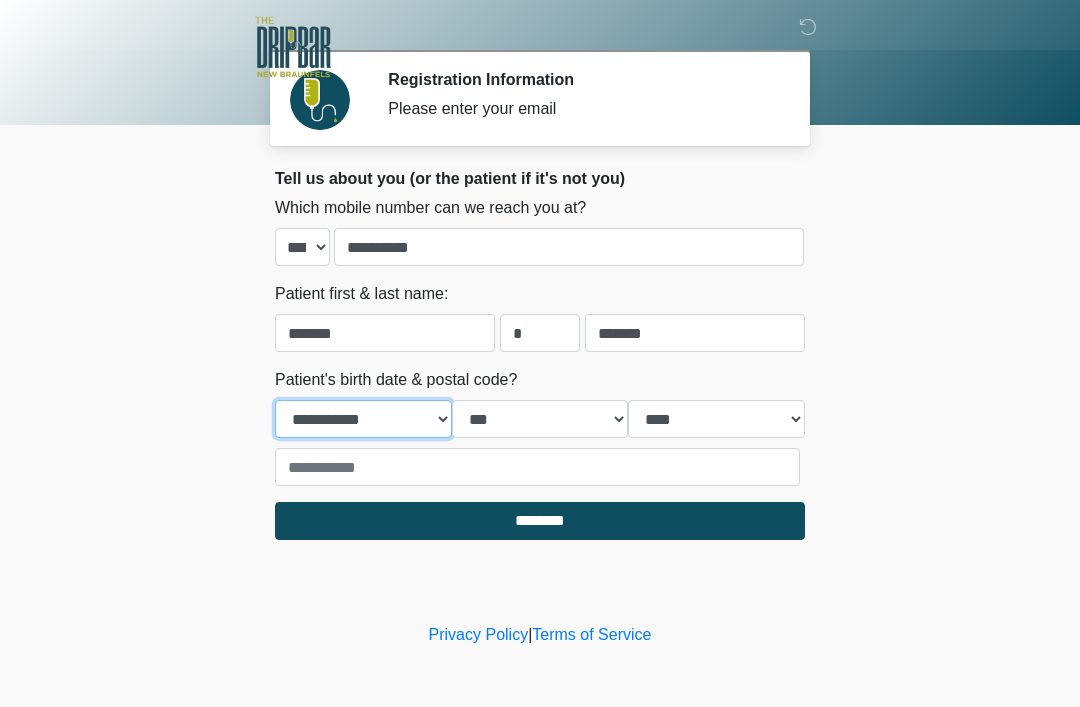 select on "**" 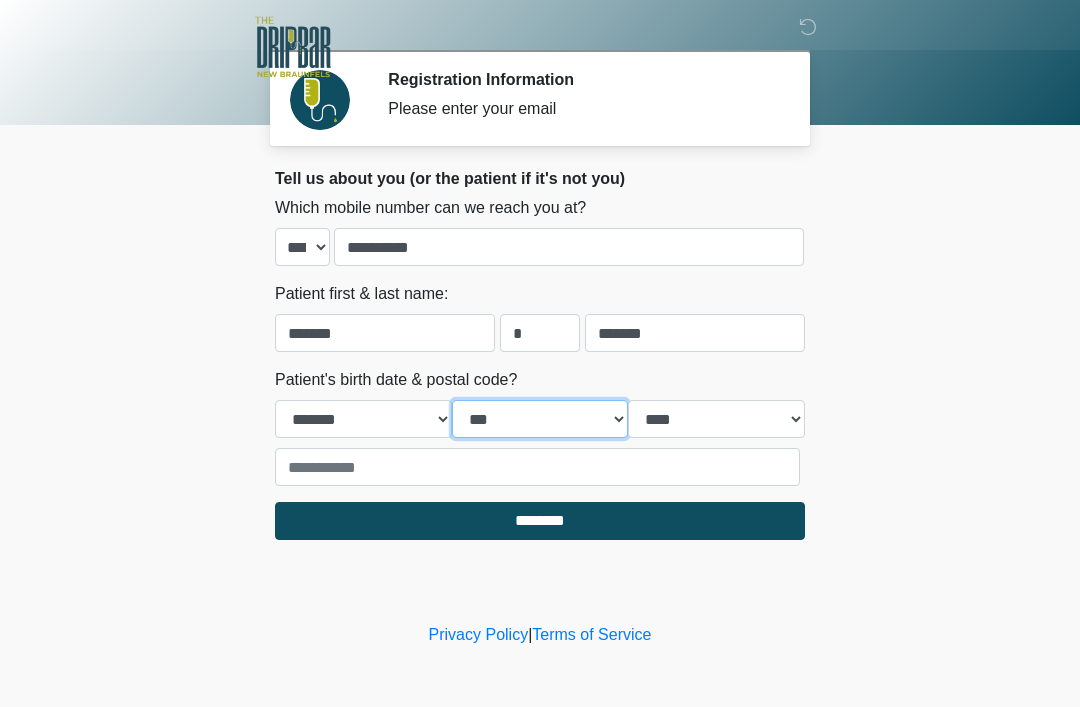 click on "***
*
*
*
*
*
*
*
*
*
**
**
**
**
**
**
**
**
**
**
**
**
**
**
**
**
**
**
**
**
**
**" at bounding box center [540, 419] 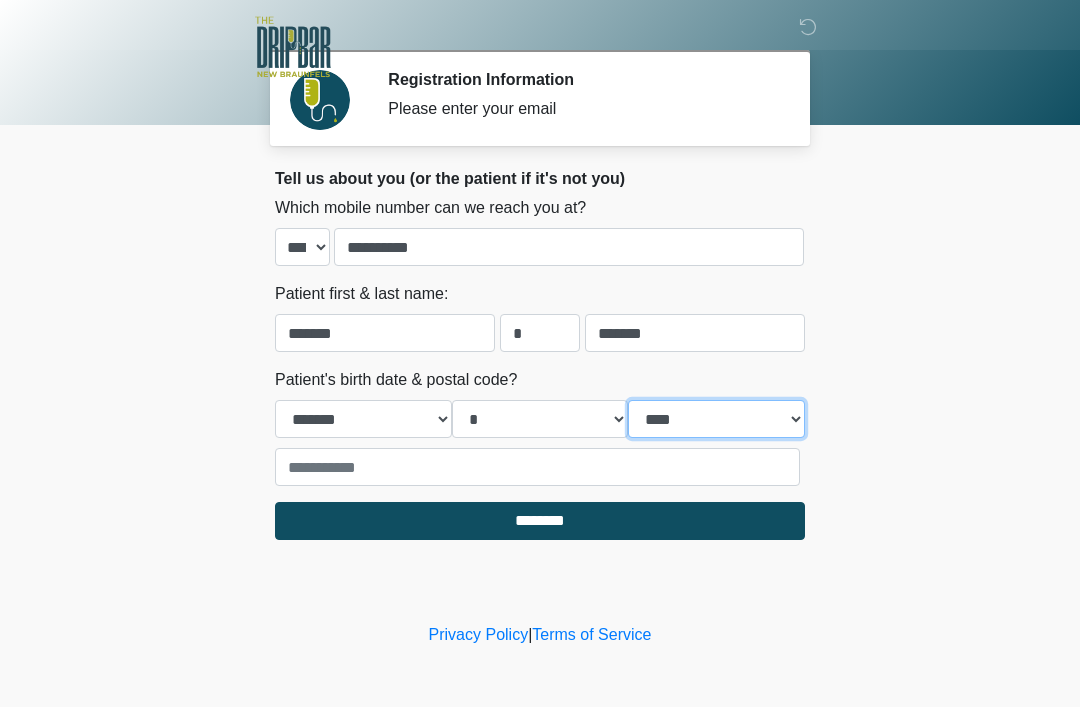 click on "****
****
****
****
****
****
****
****
****
****
****
****
****
****
****
****
****
****
****
****
****
****
****
****
****
****
****
****
****
****
****
****
****
****
****
****
****
****
****
****
****
****
****
****
****
****
****
****
****
****
****
****
****
****
****
****
****
****
****
****
****
****
****
****
****
****
****
****
****
****
****
****
****
****
****
****
****
****
****
****
****
****
****
****
****
****
****
****
****
****
****
****
****
****
****
****
****
****
****
****
****
****" at bounding box center (716, 419) 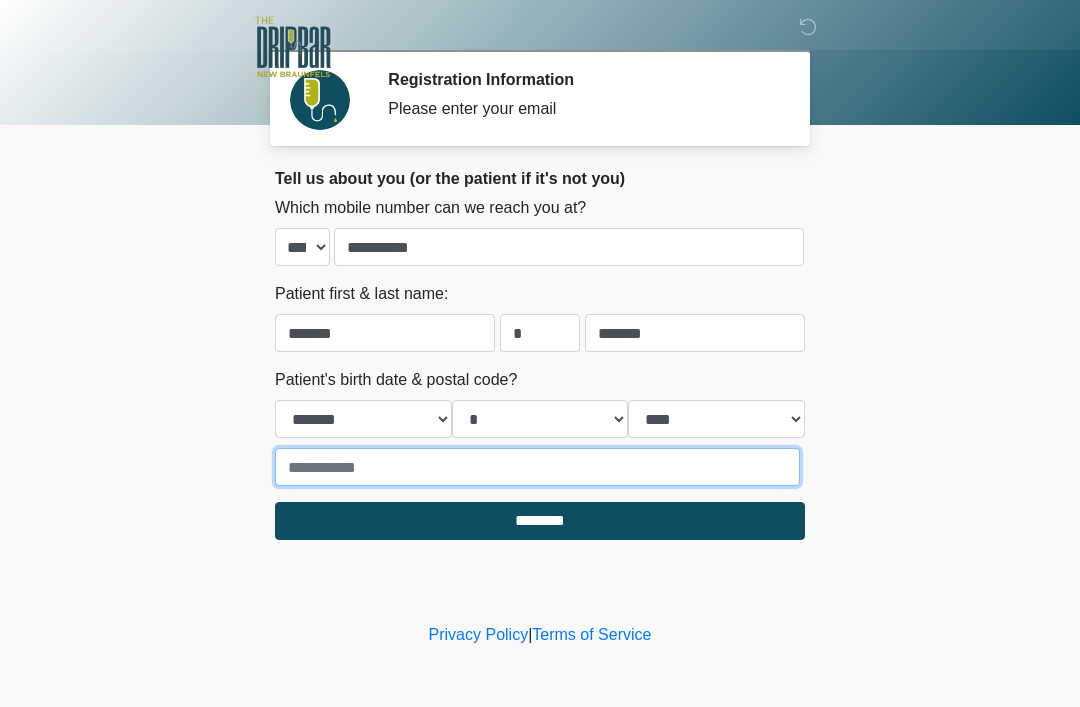 click at bounding box center (537, 467) 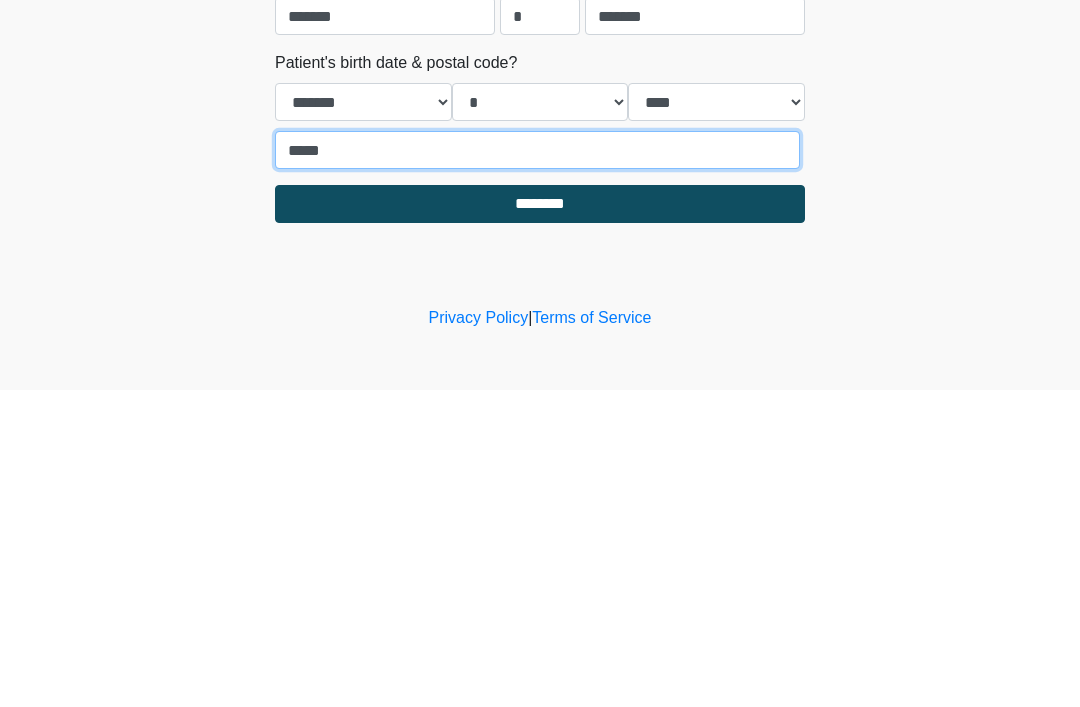 type on "*****" 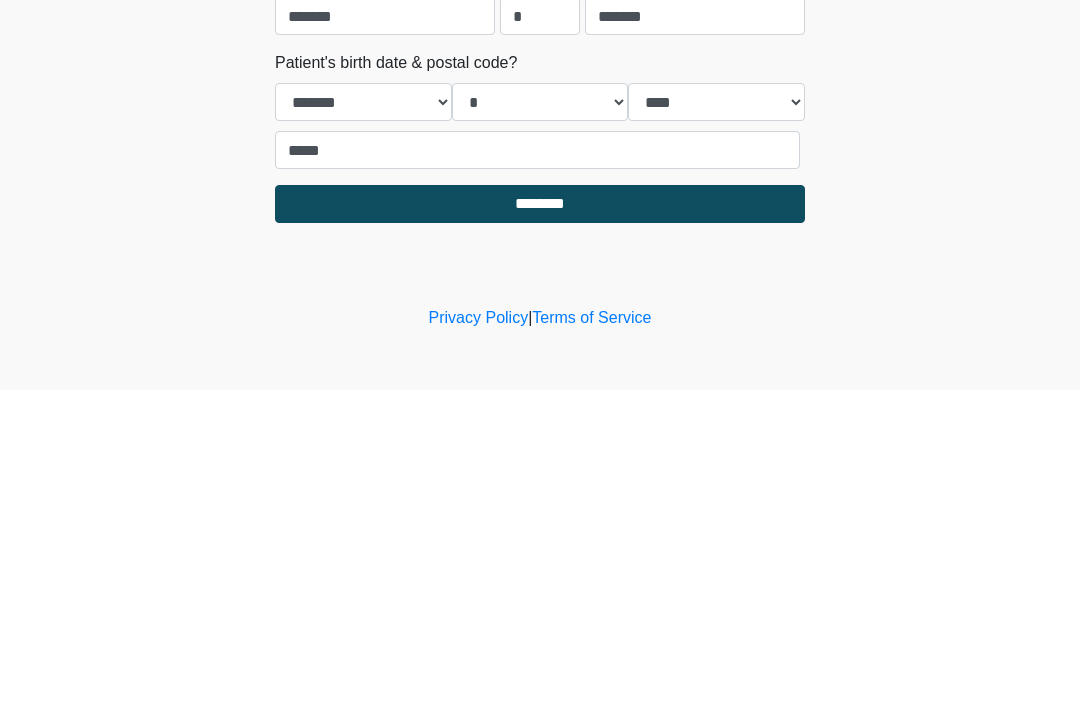 click on "********" at bounding box center (540, 521) 